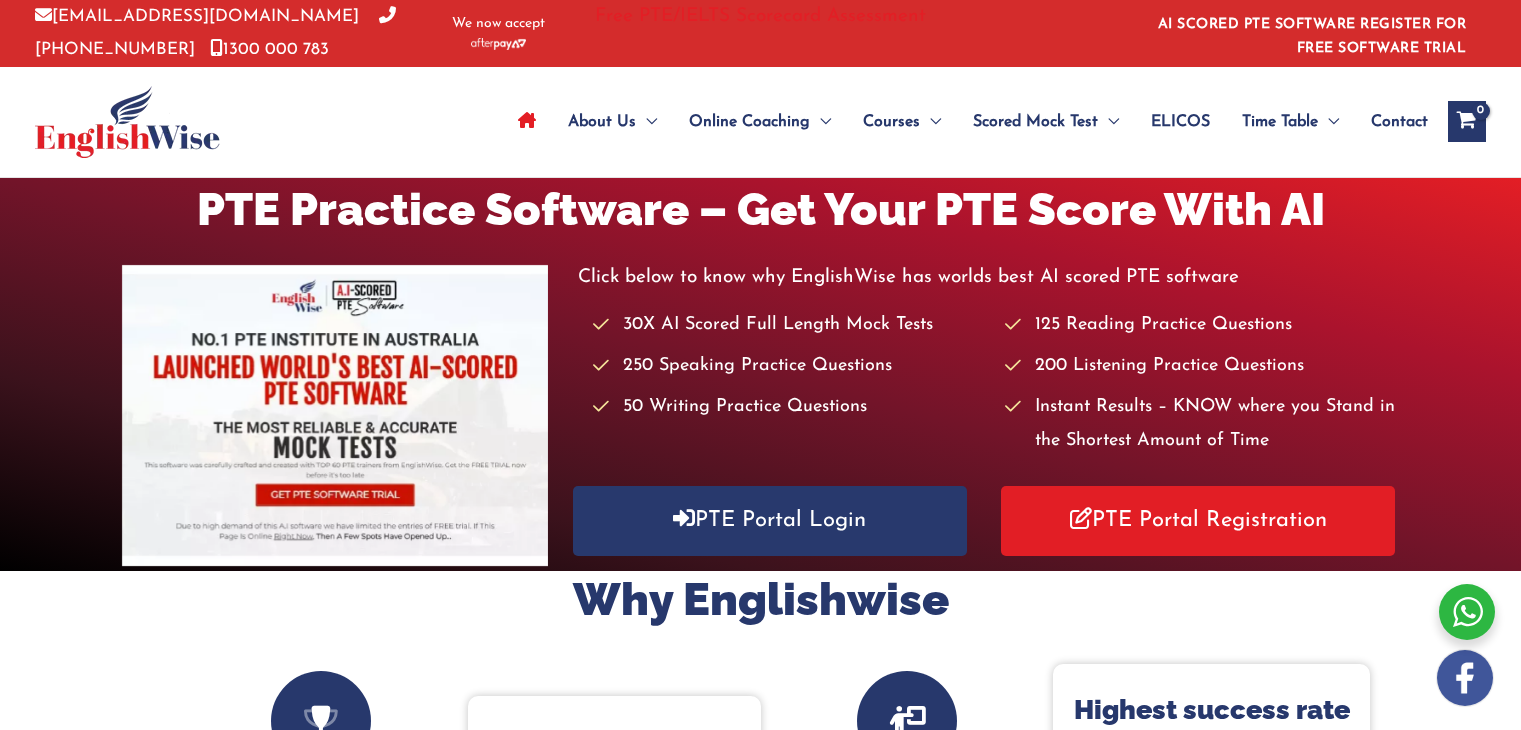 scroll, scrollTop: 0, scrollLeft: 0, axis: both 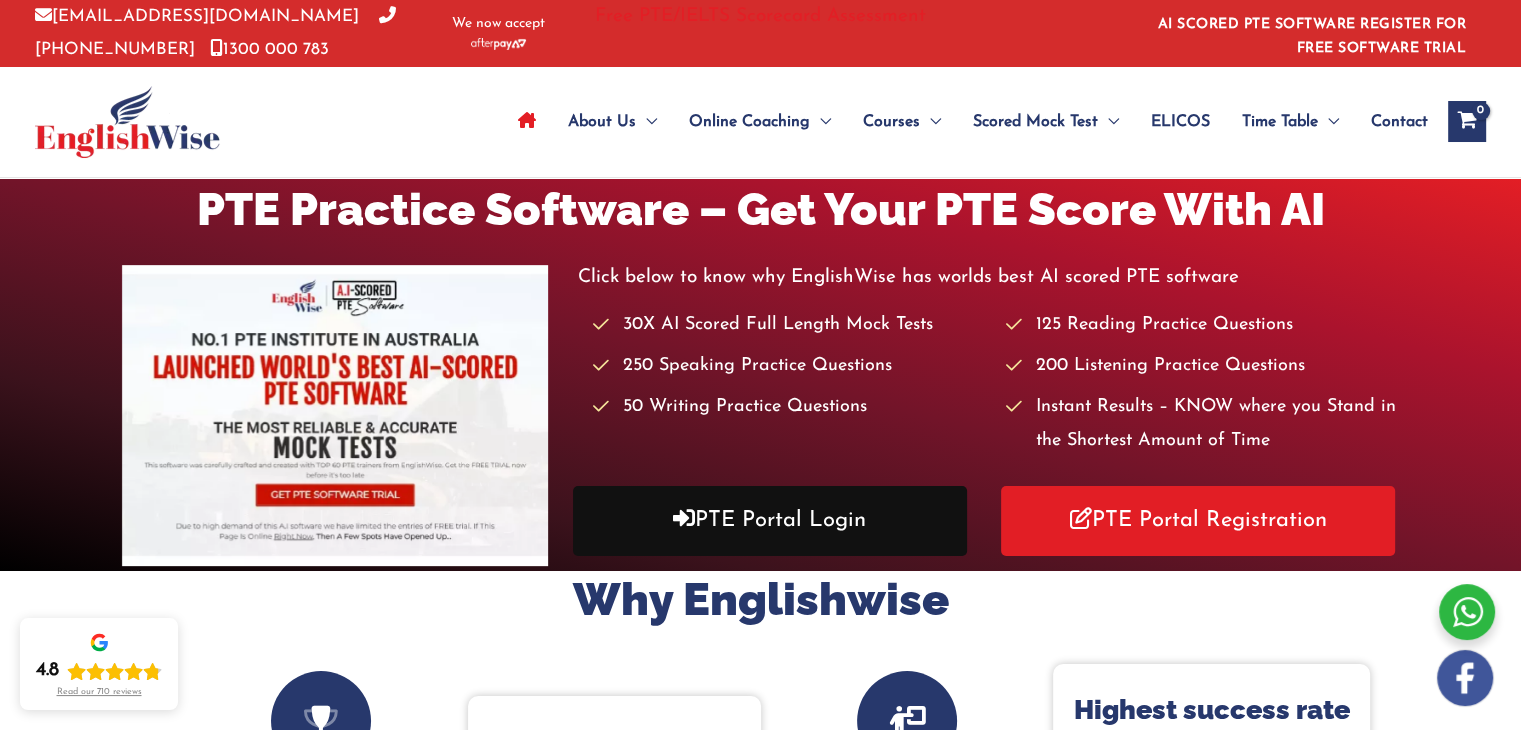 click on "PTE Portal Login" at bounding box center [770, 520] 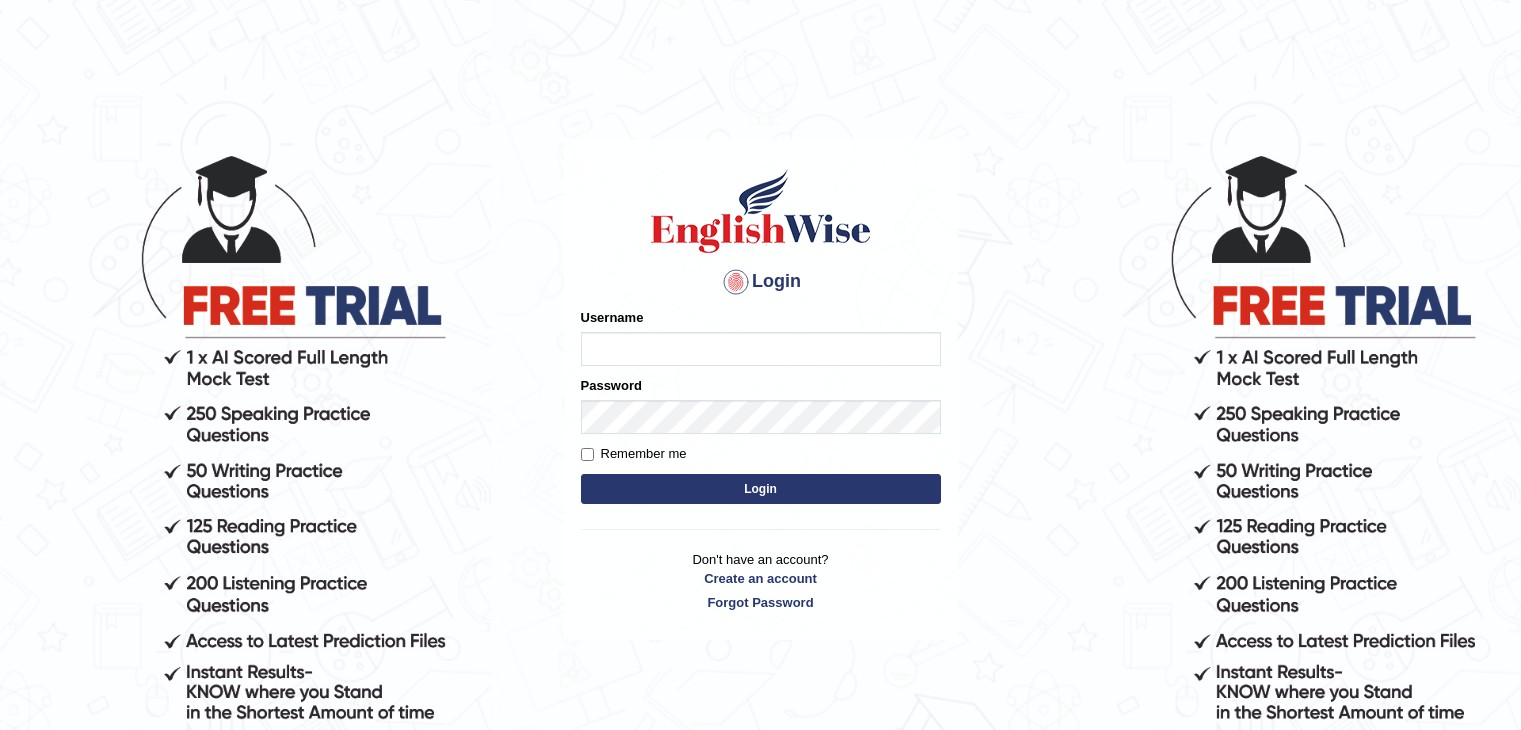 scroll, scrollTop: 0, scrollLeft: 0, axis: both 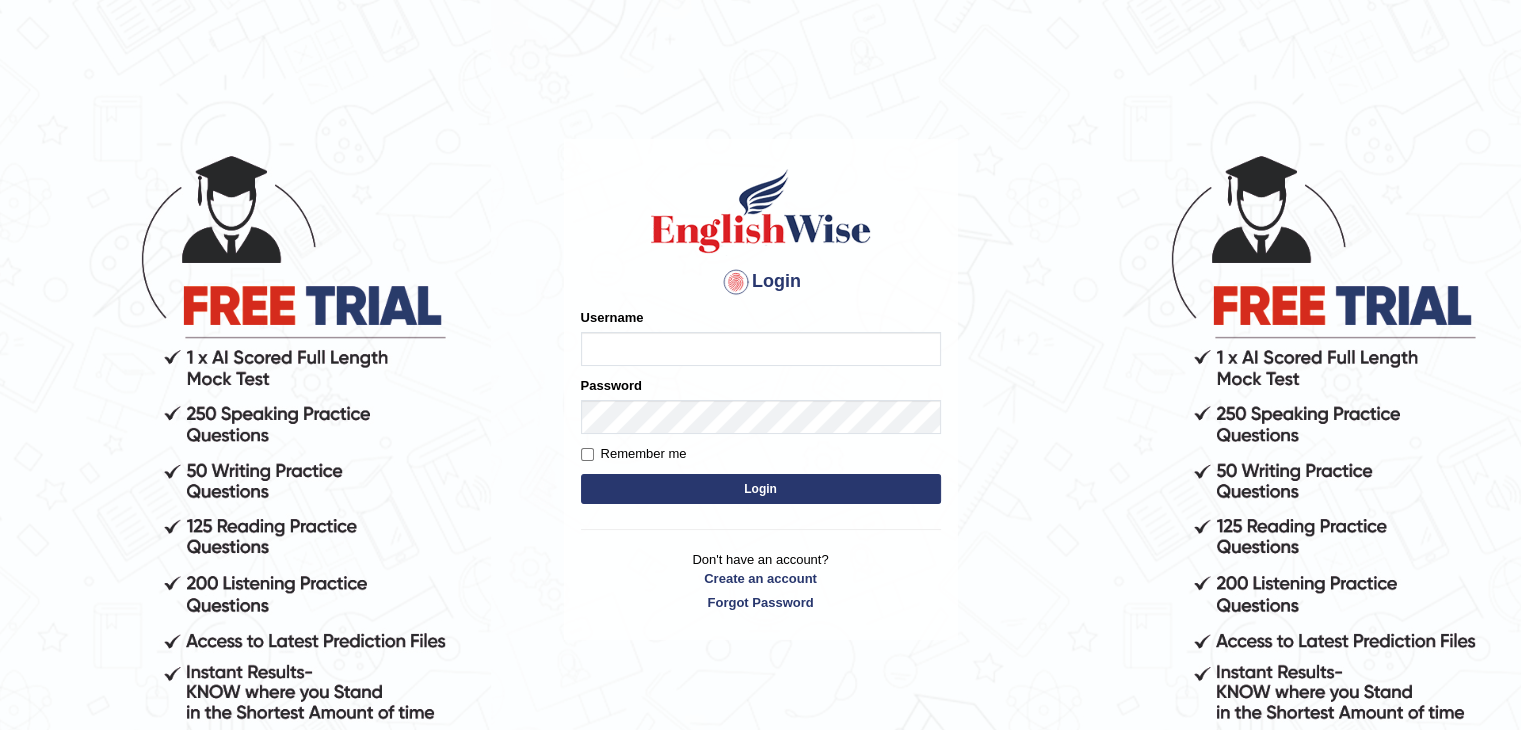 click on "Username" at bounding box center (761, 349) 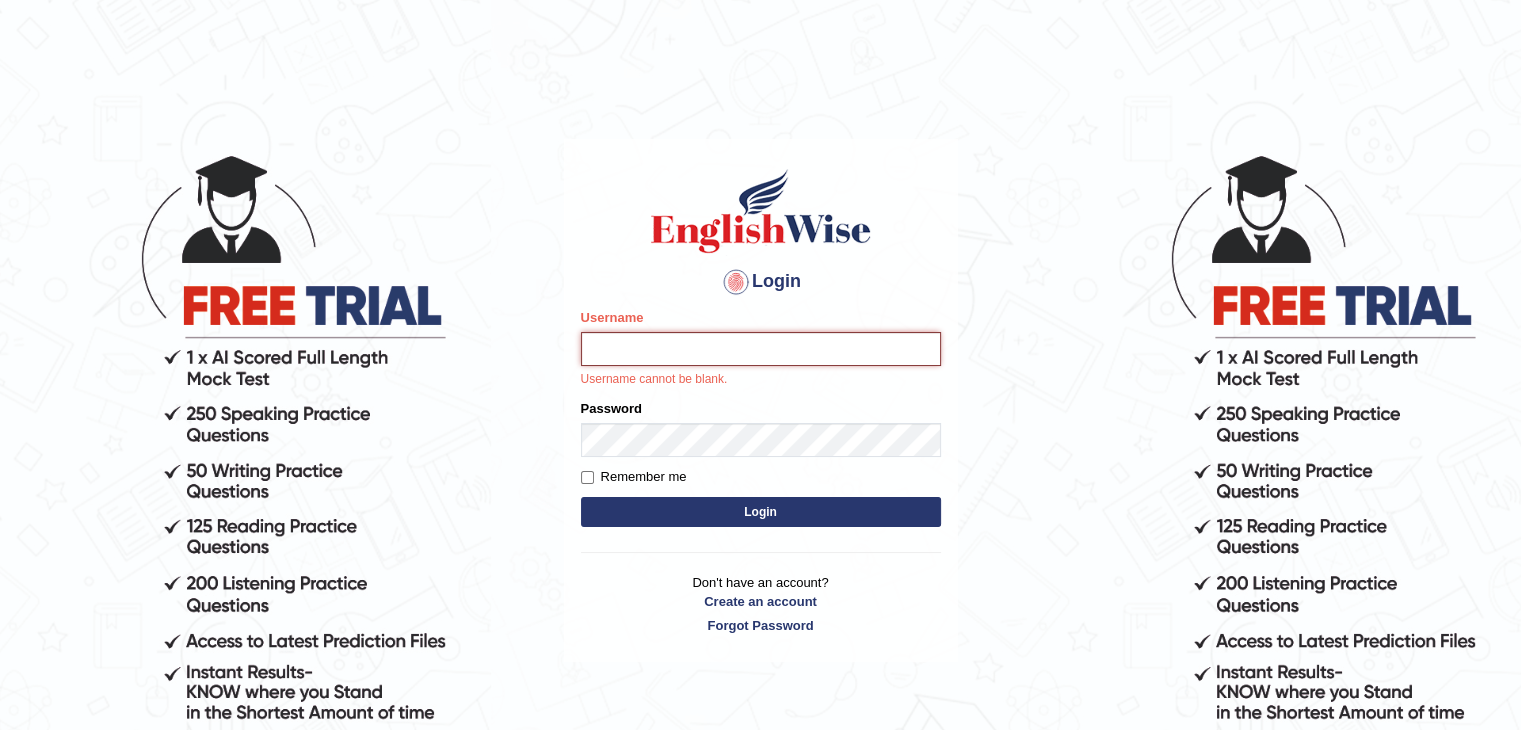 type on "HARSH_2002" 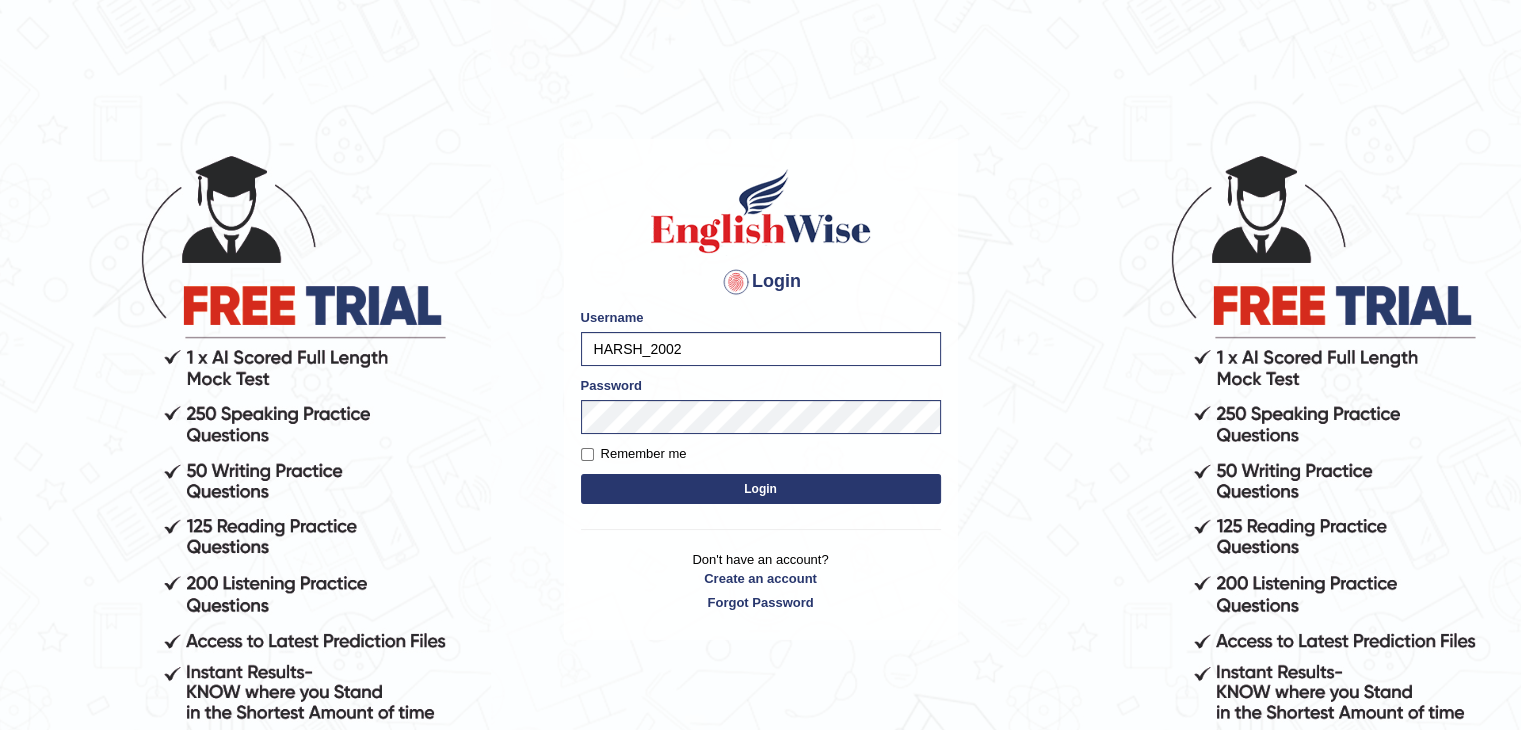 click on "Login" at bounding box center [761, 489] 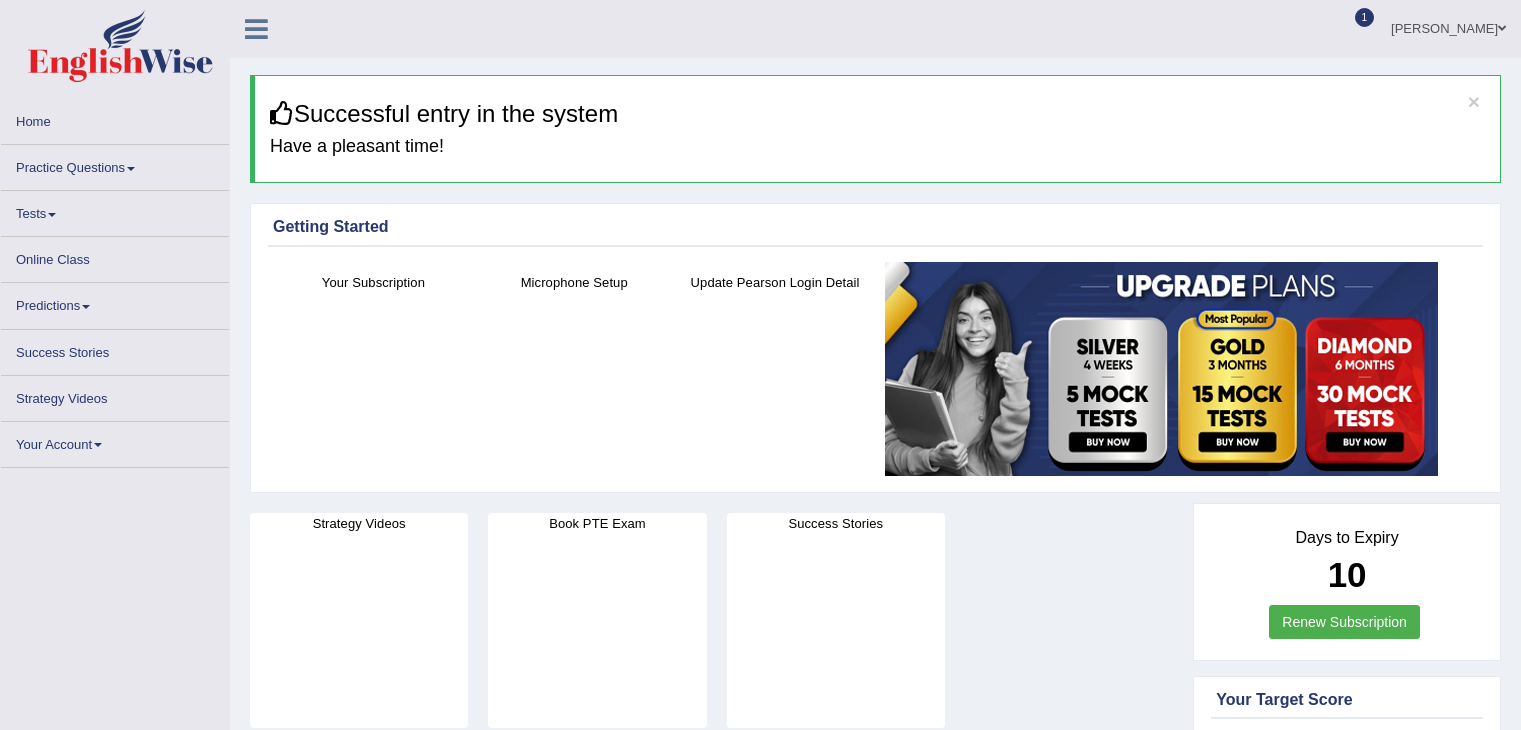 scroll, scrollTop: 0, scrollLeft: 0, axis: both 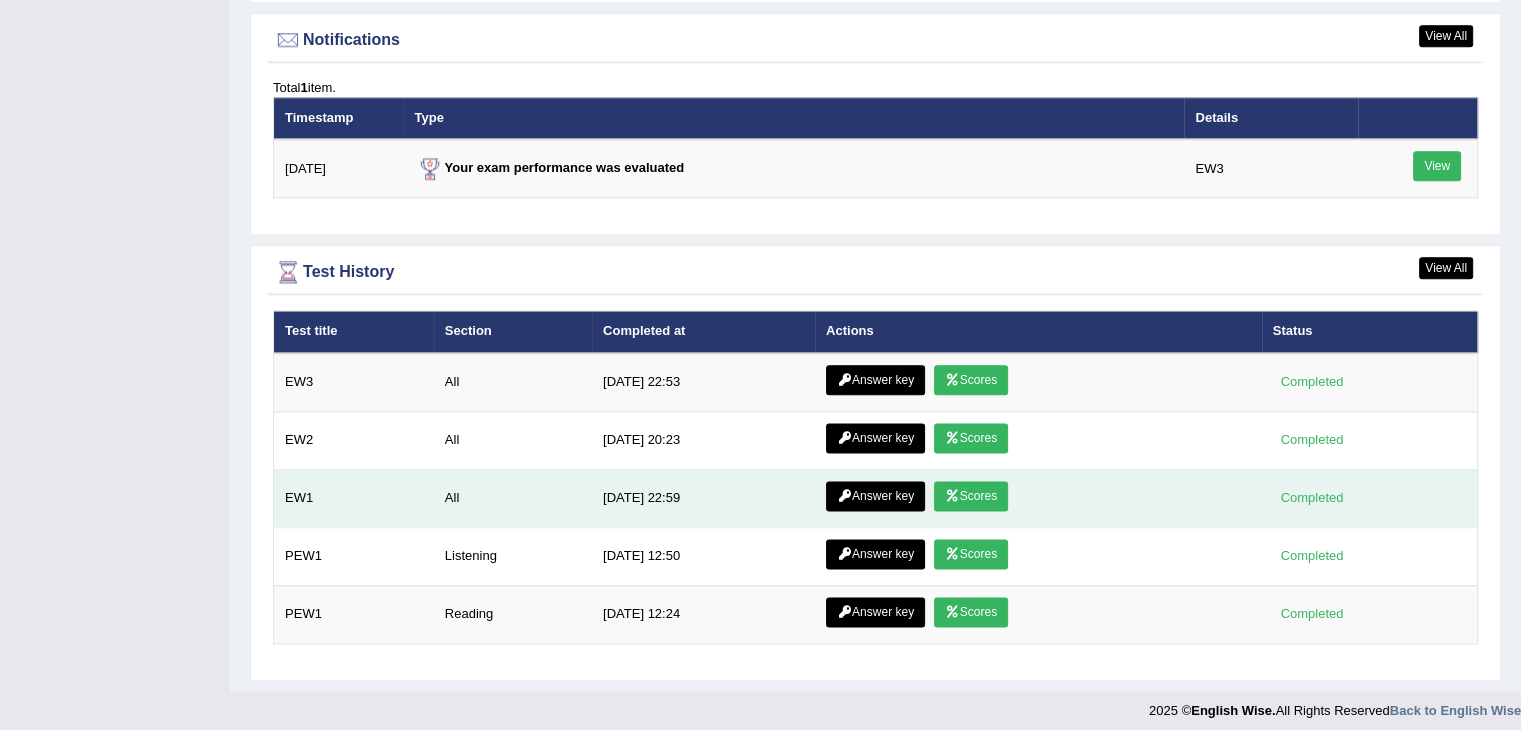 click on "Scores" at bounding box center (971, 496) 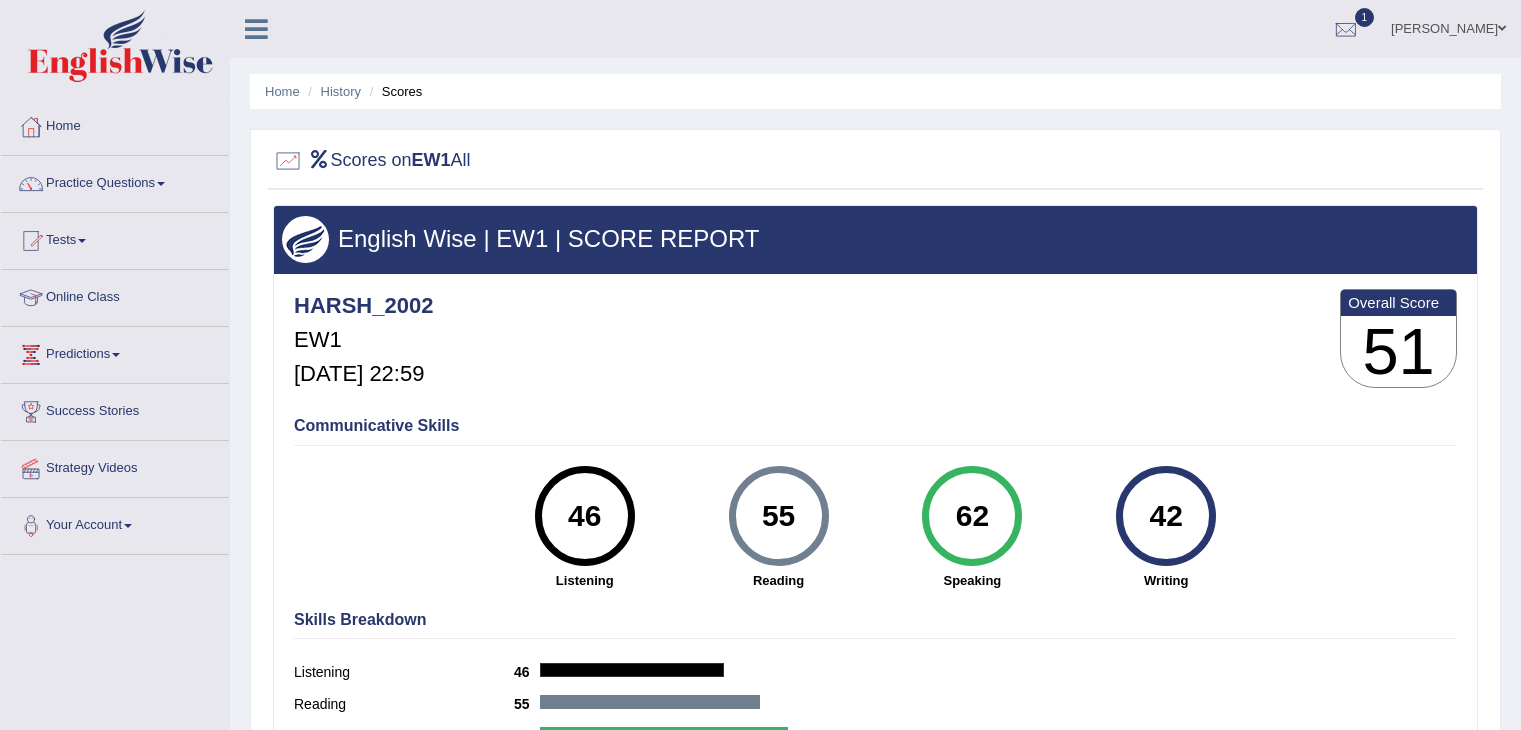 scroll, scrollTop: 0, scrollLeft: 0, axis: both 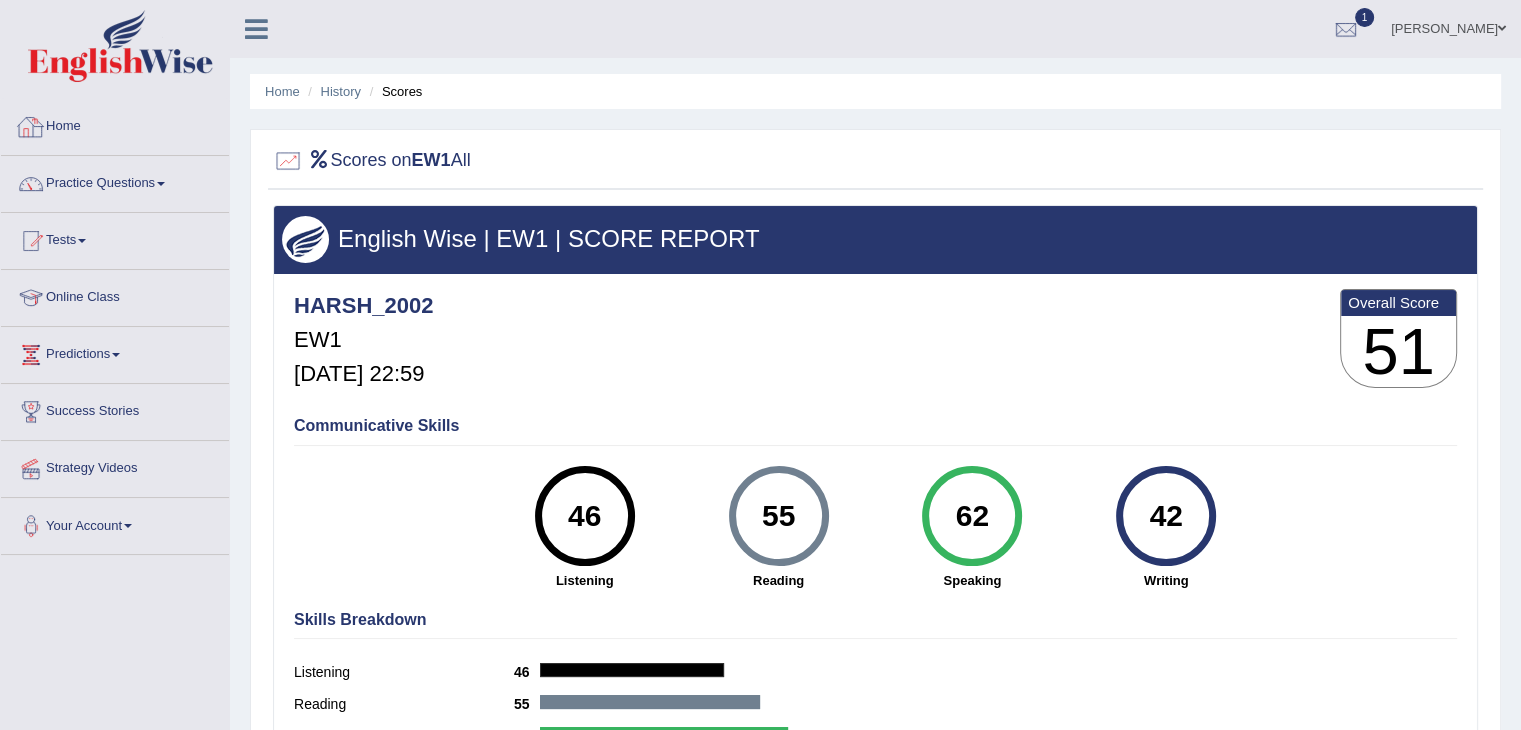click on "Home" at bounding box center [115, 124] 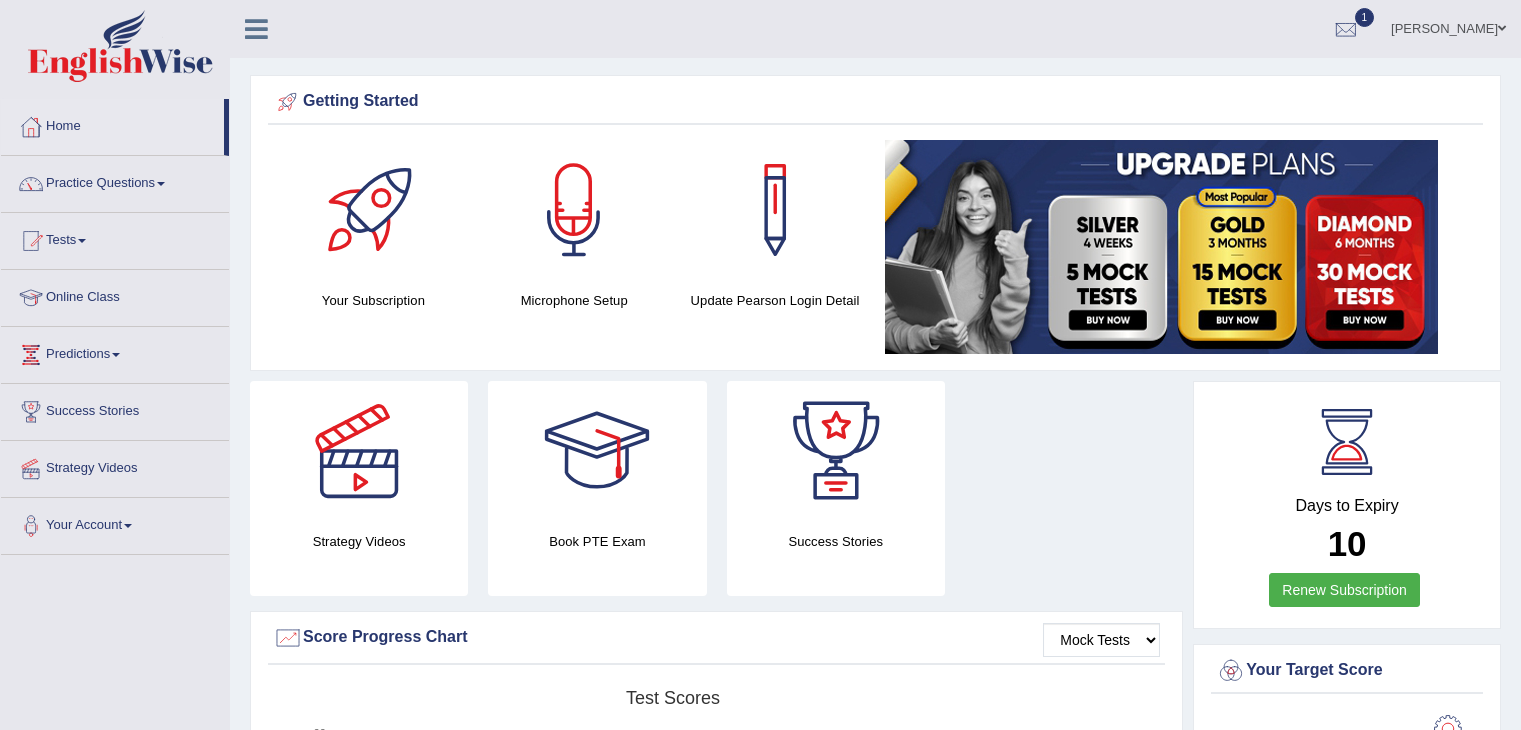 scroll, scrollTop: 0, scrollLeft: 0, axis: both 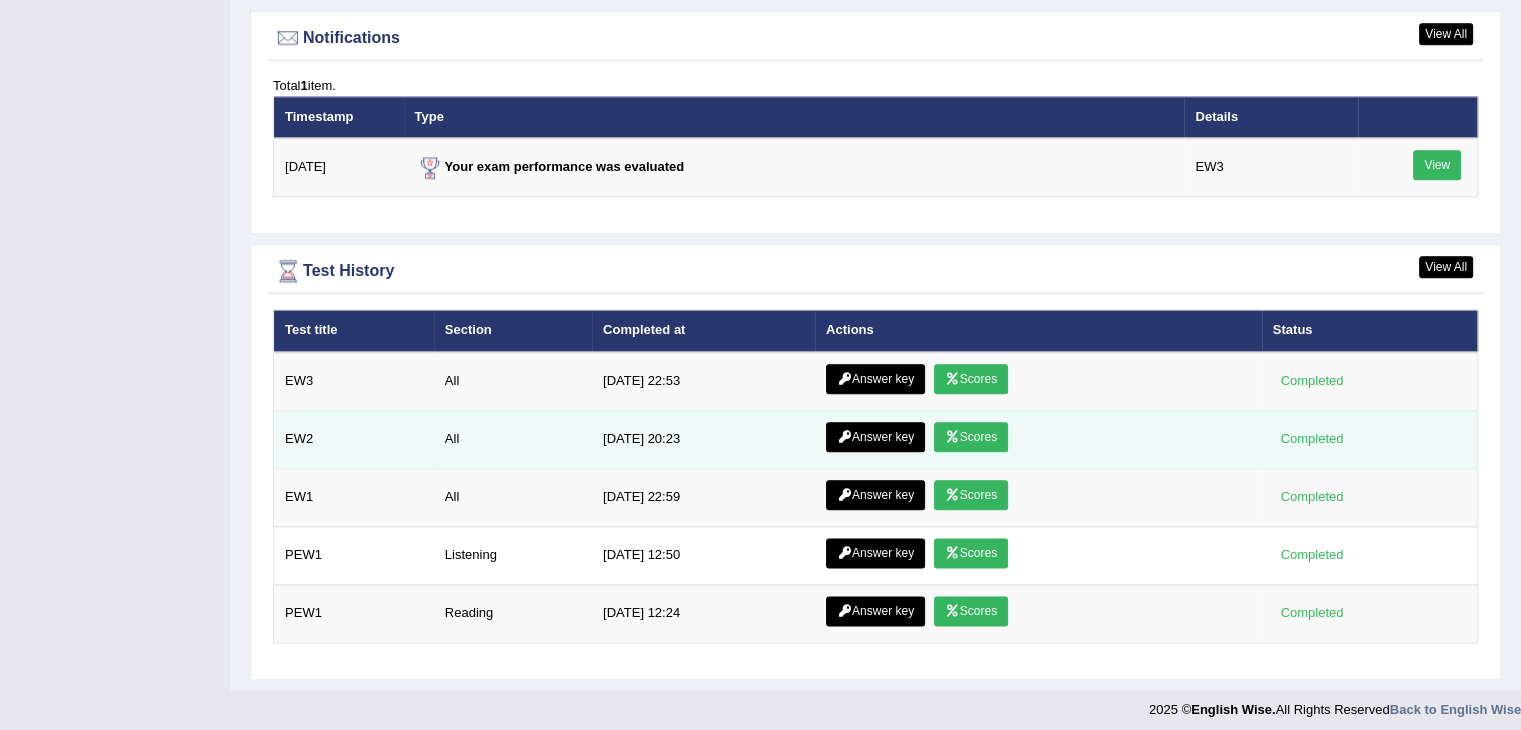 click on "Scores" at bounding box center [971, 437] 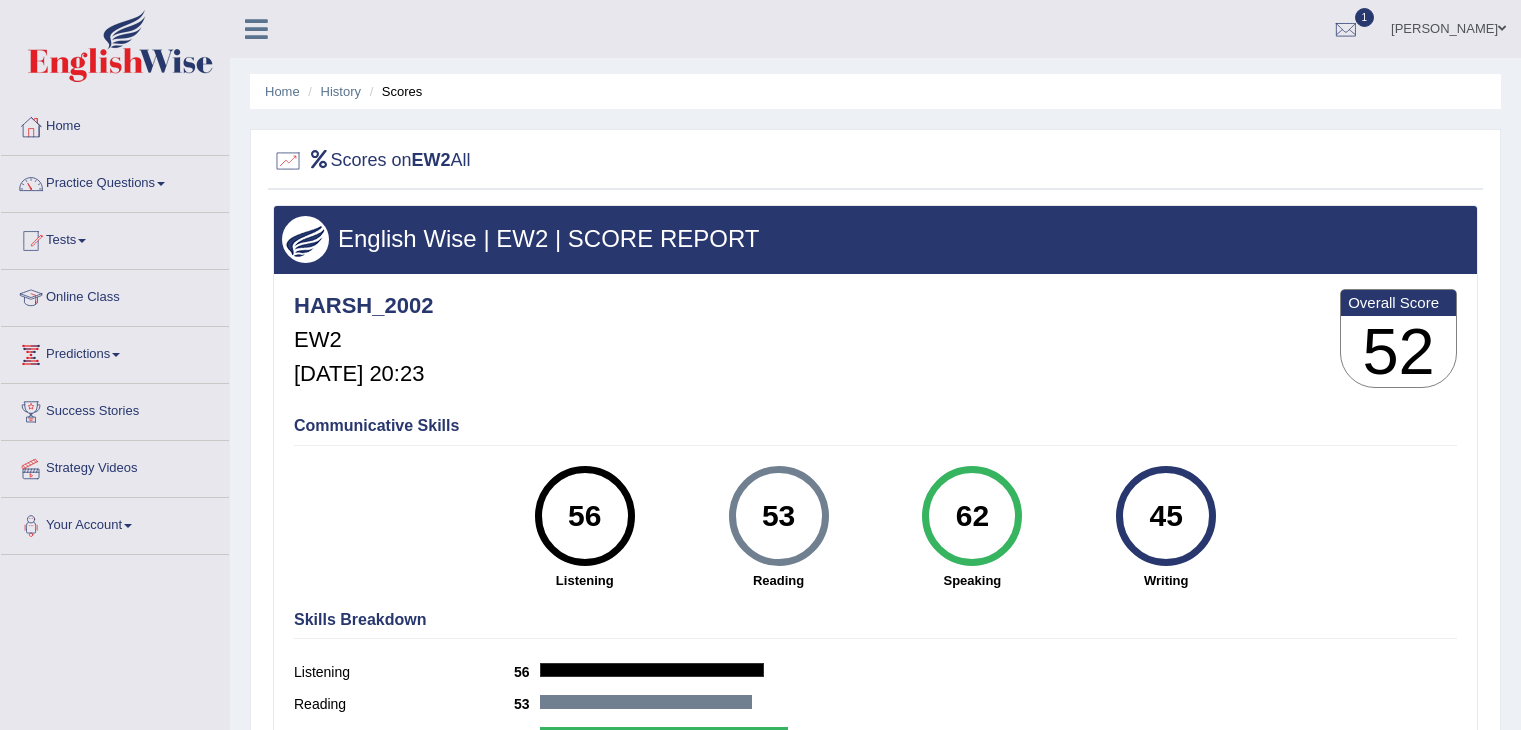 scroll, scrollTop: 0, scrollLeft: 0, axis: both 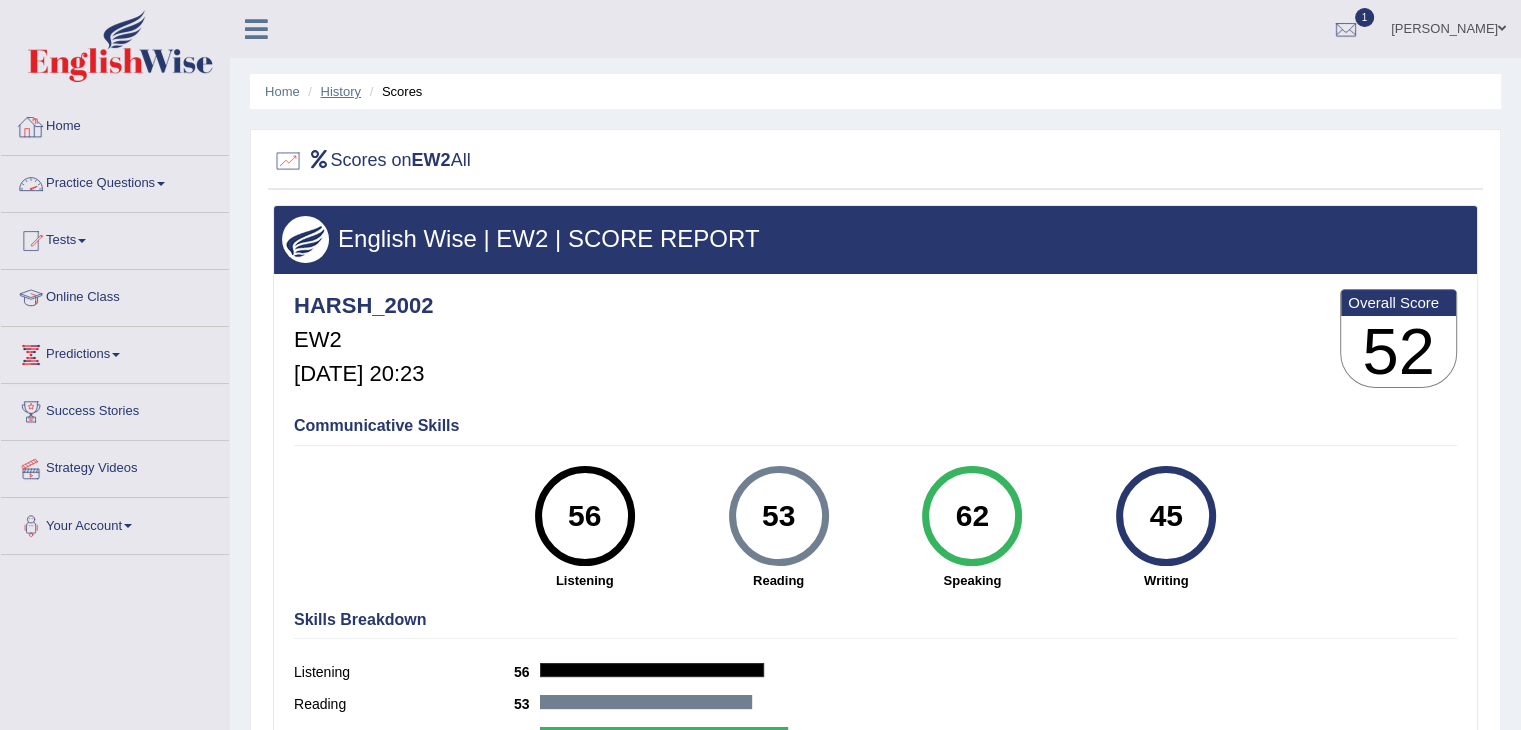 click on "History" at bounding box center [341, 91] 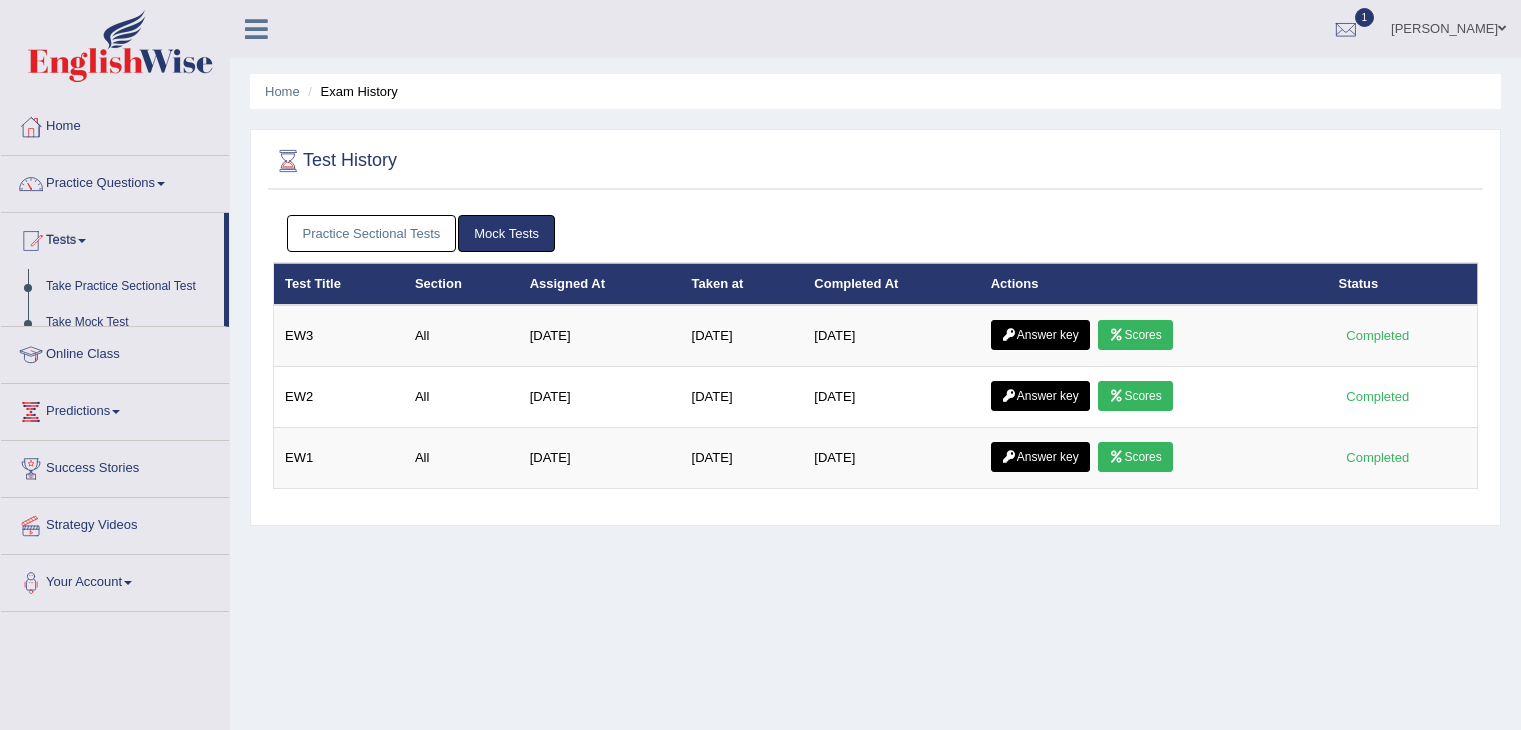 scroll, scrollTop: 0, scrollLeft: 0, axis: both 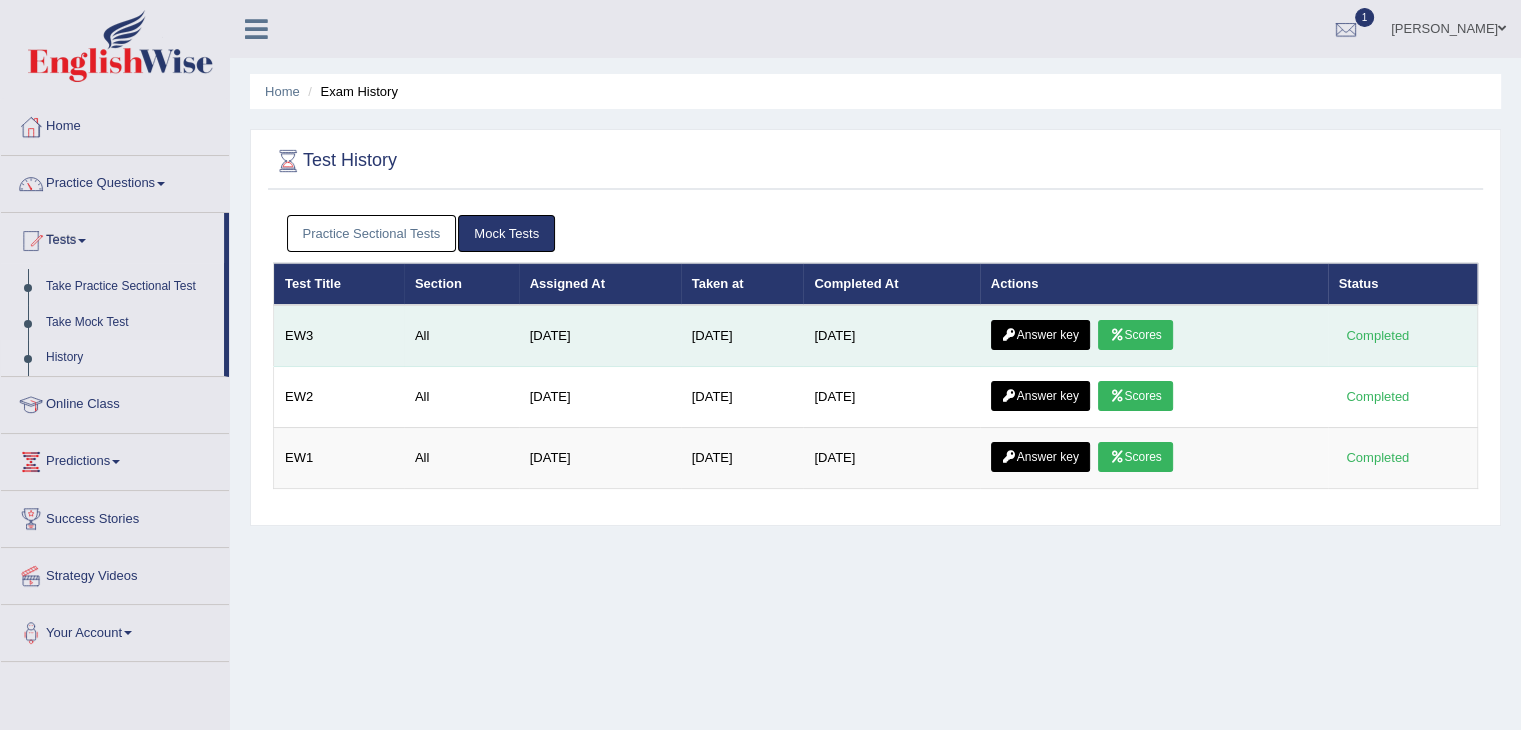 click on "Scores" at bounding box center (1135, 335) 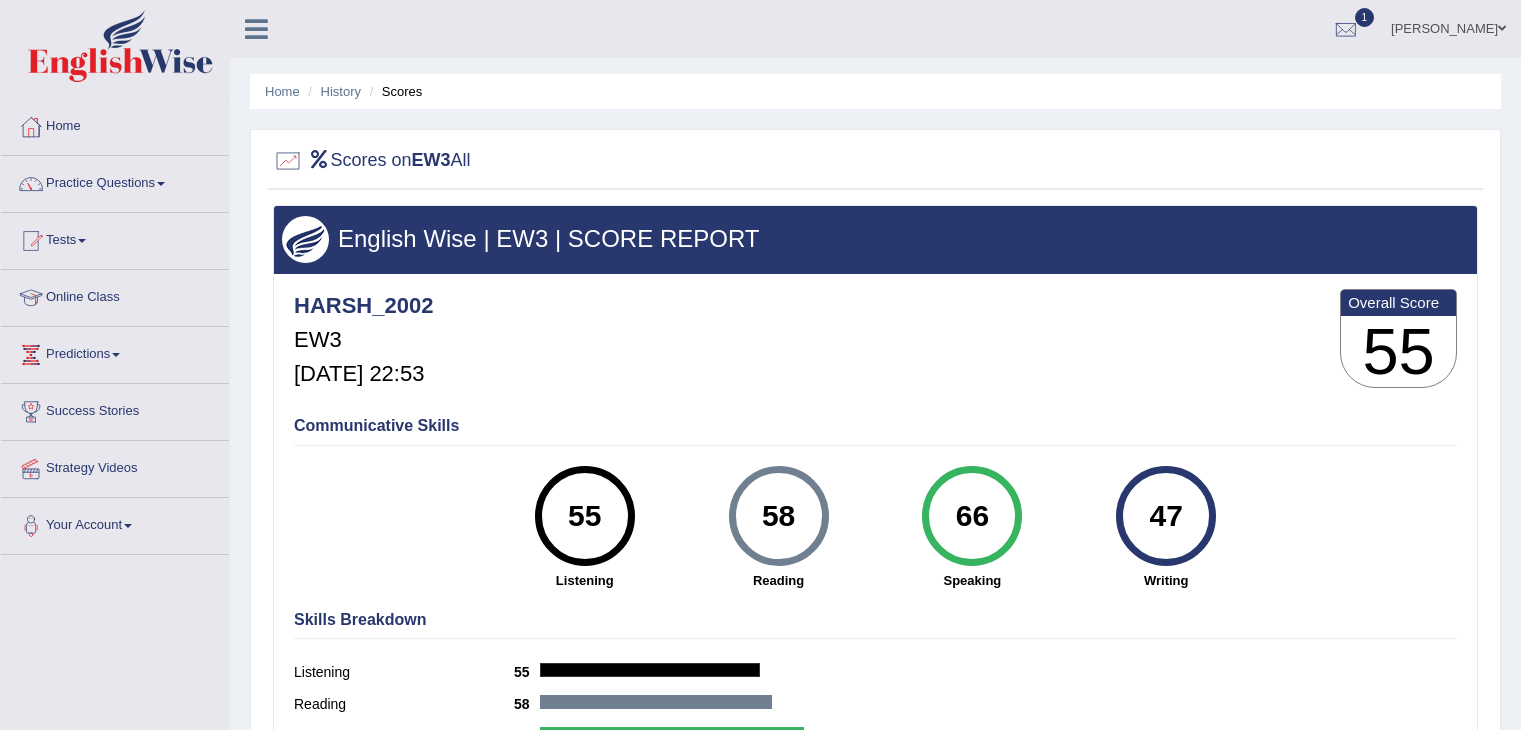 scroll, scrollTop: 0, scrollLeft: 0, axis: both 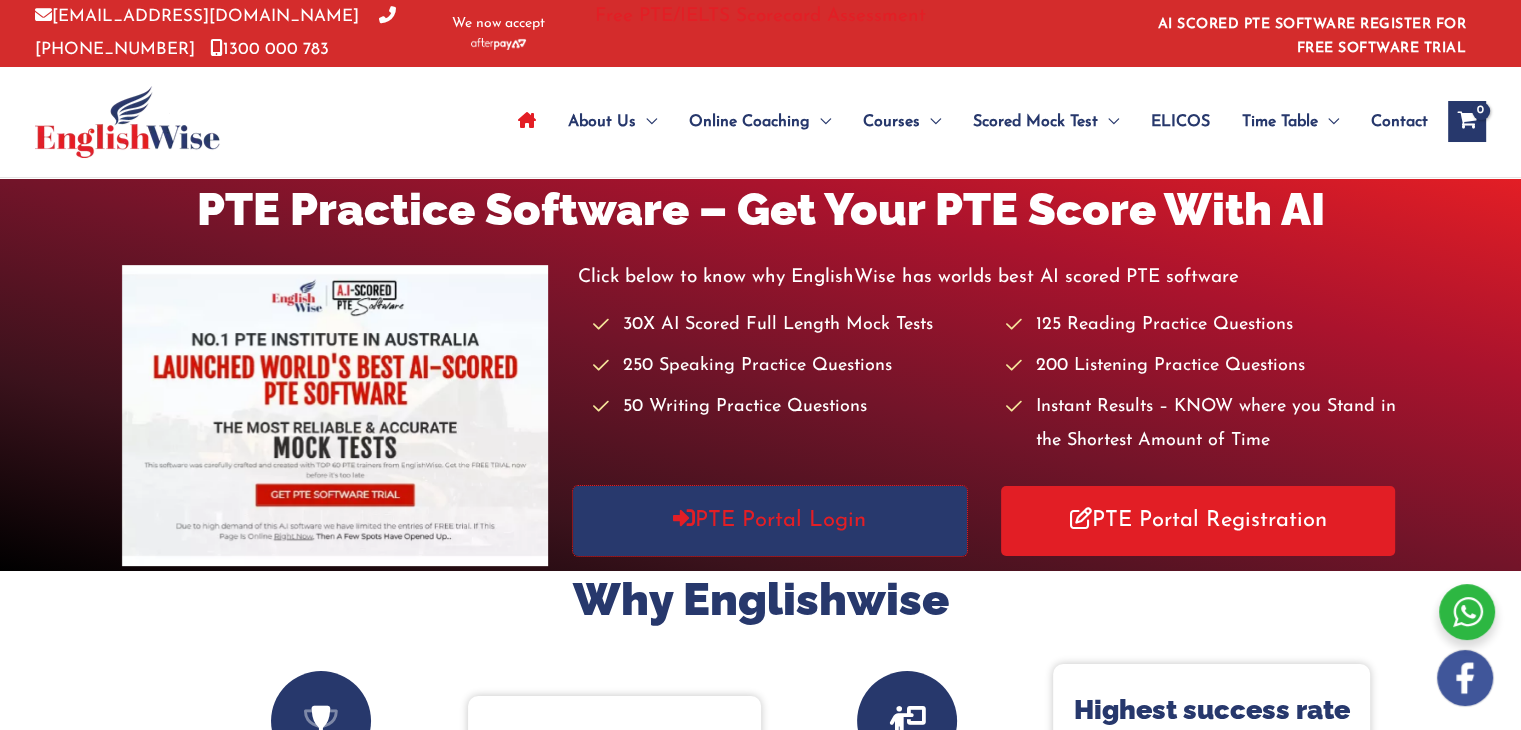 click on "PTE Portal Login" at bounding box center (770, 520) 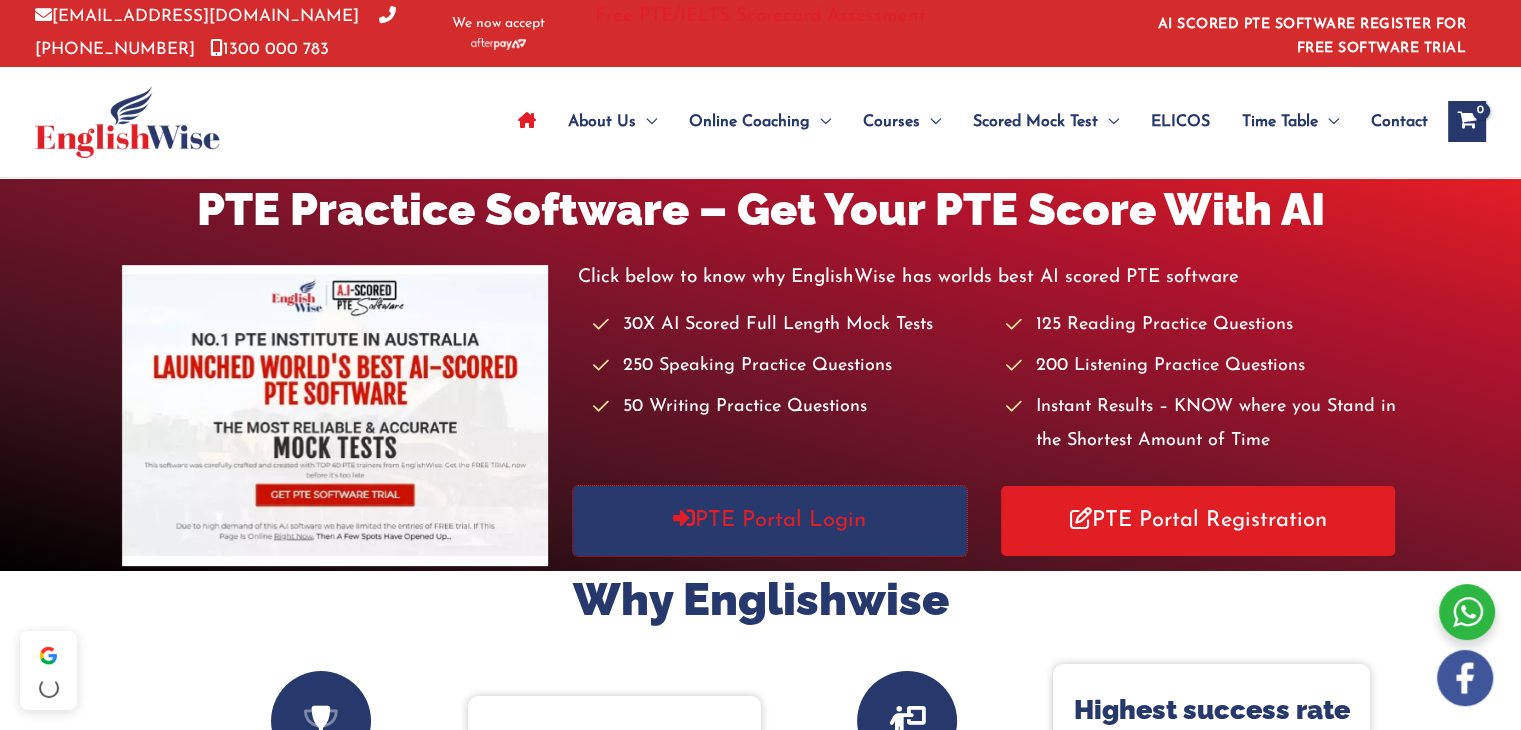 scroll, scrollTop: 0, scrollLeft: 0, axis: both 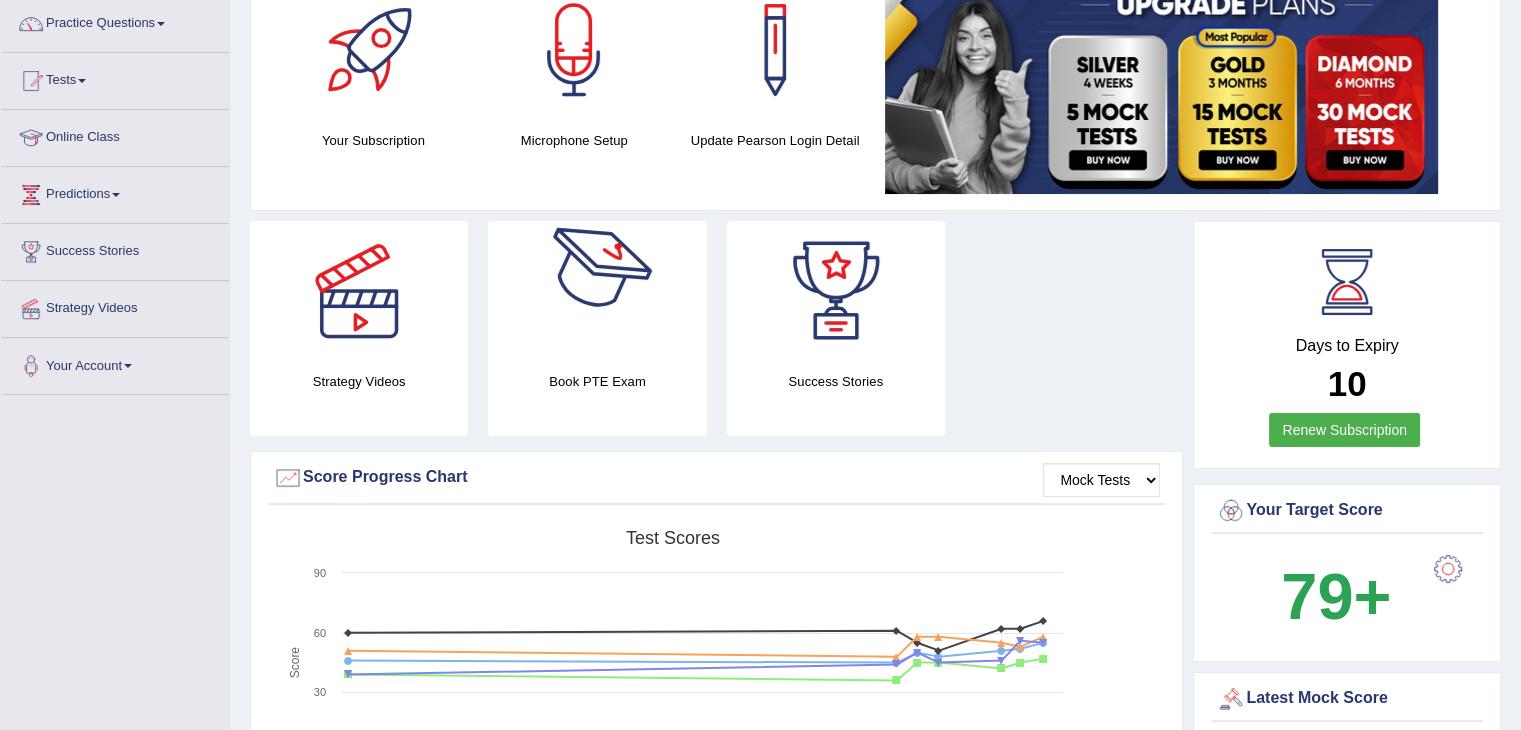 click at bounding box center [597, 291] 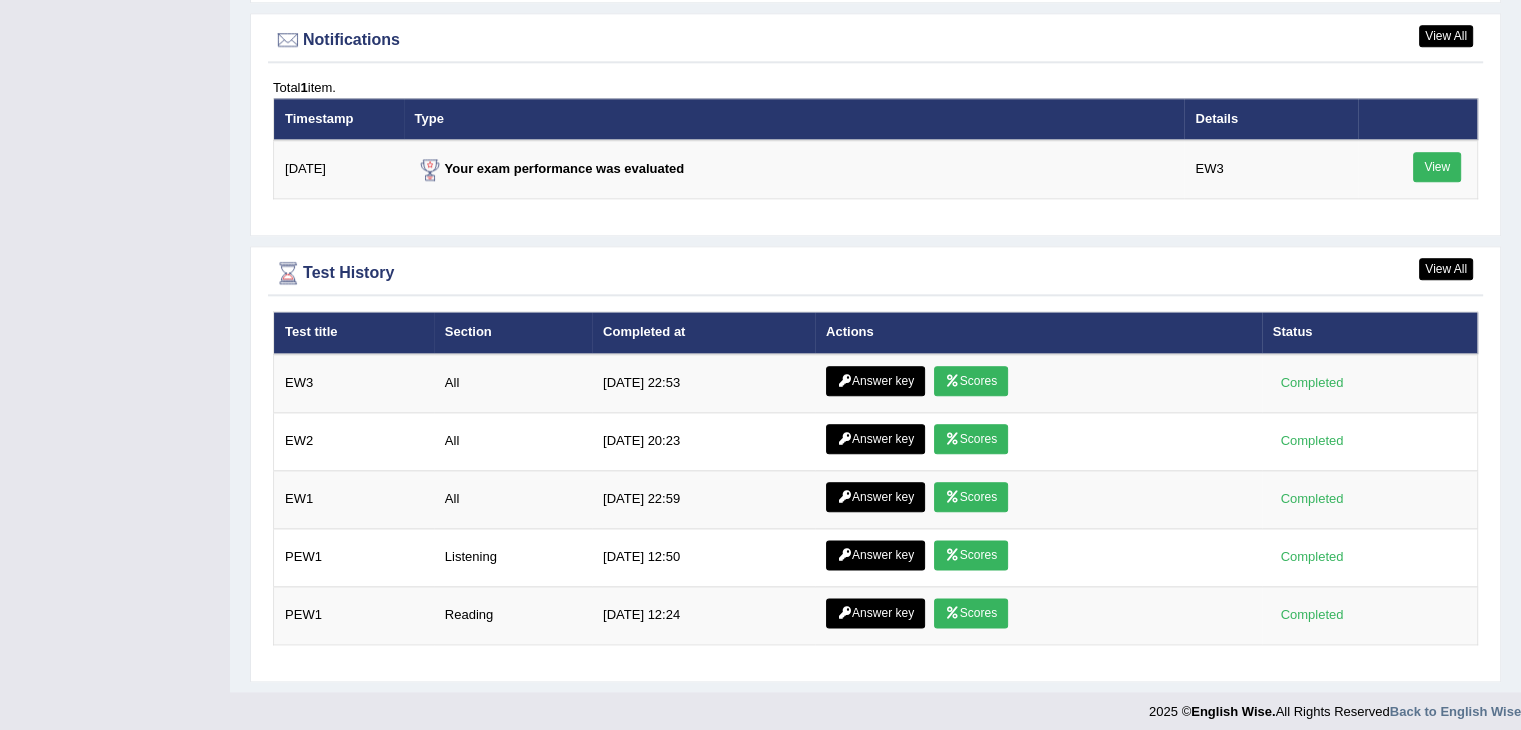 scroll, scrollTop: 2328, scrollLeft: 0, axis: vertical 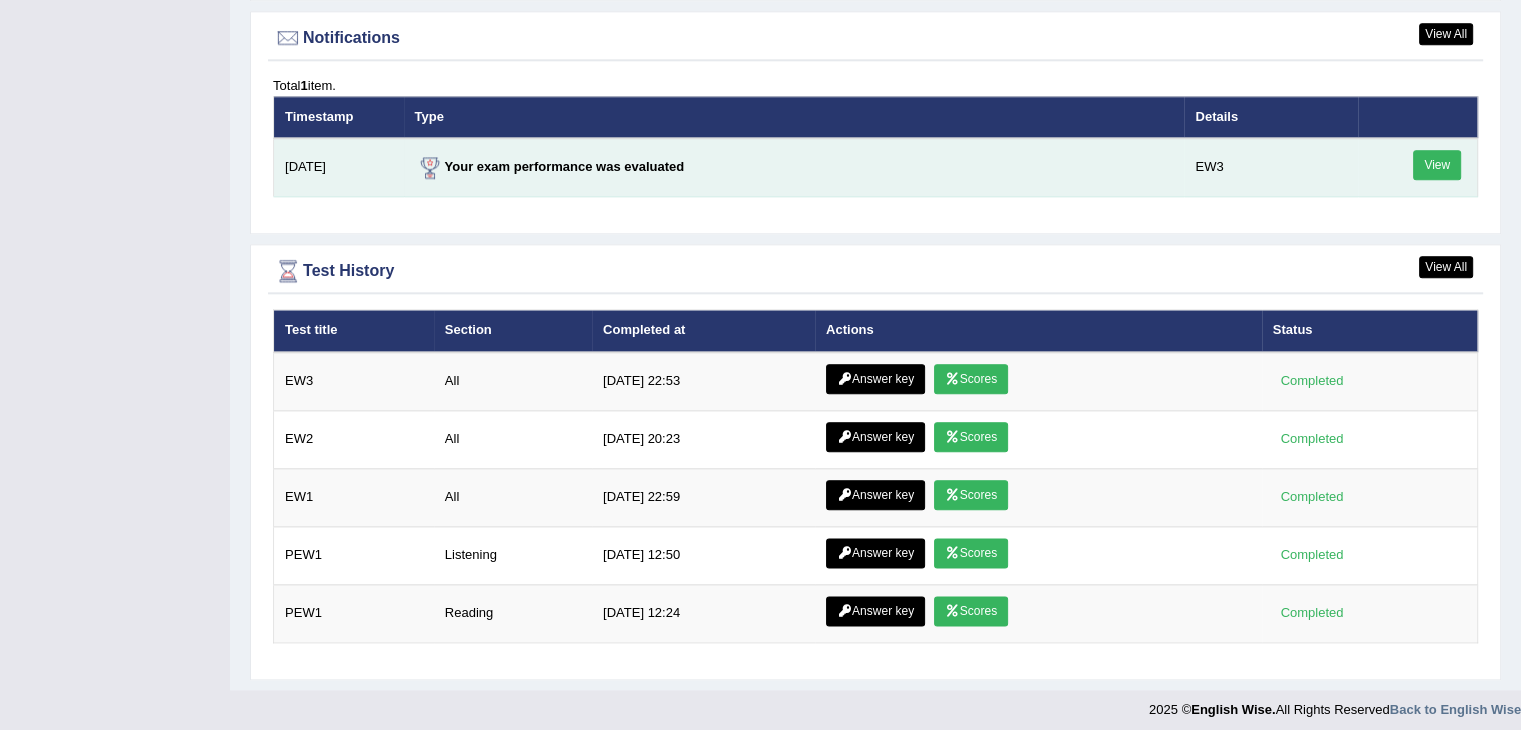 click on "View" at bounding box center [1437, 165] 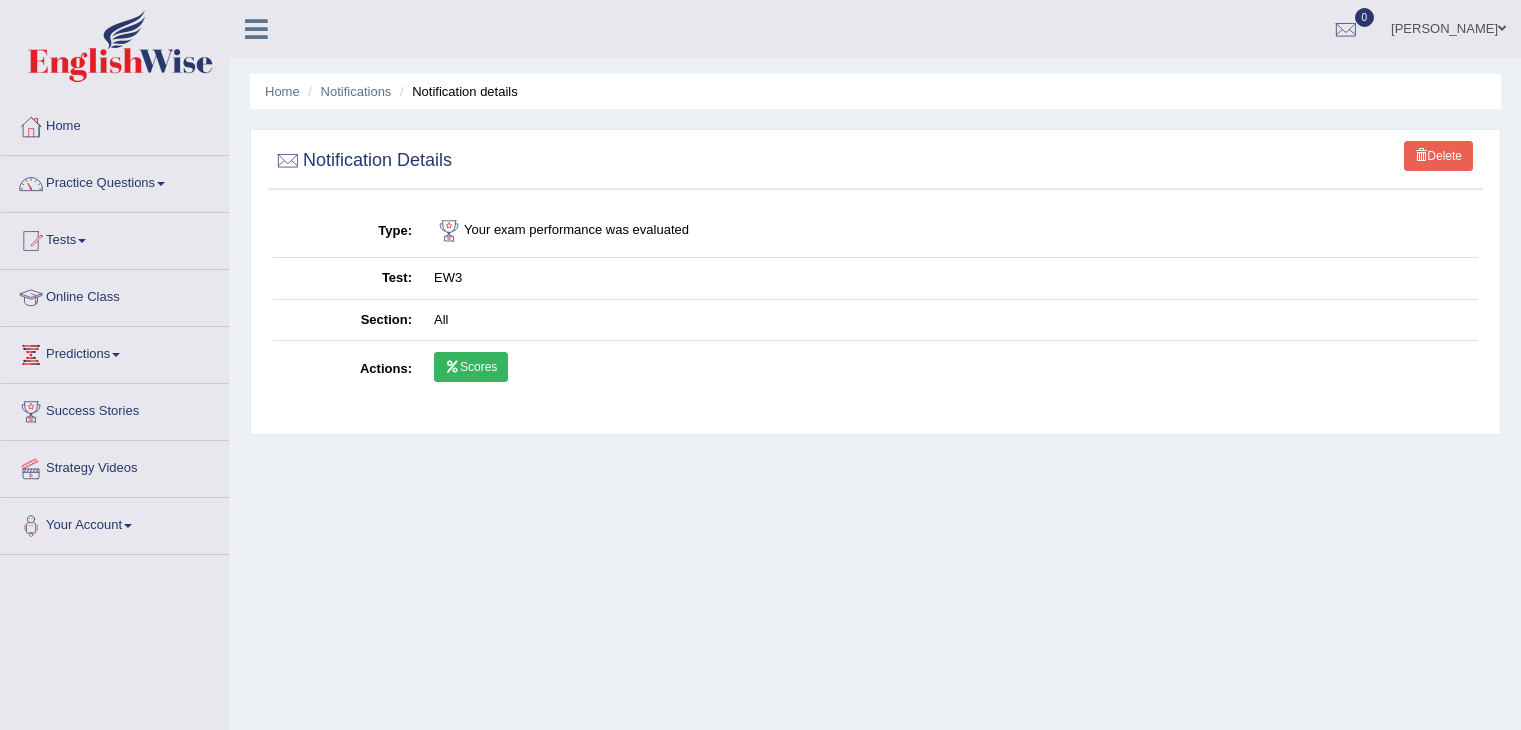 scroll, scrollTop: 0, scrollLeft: 0, axis: both 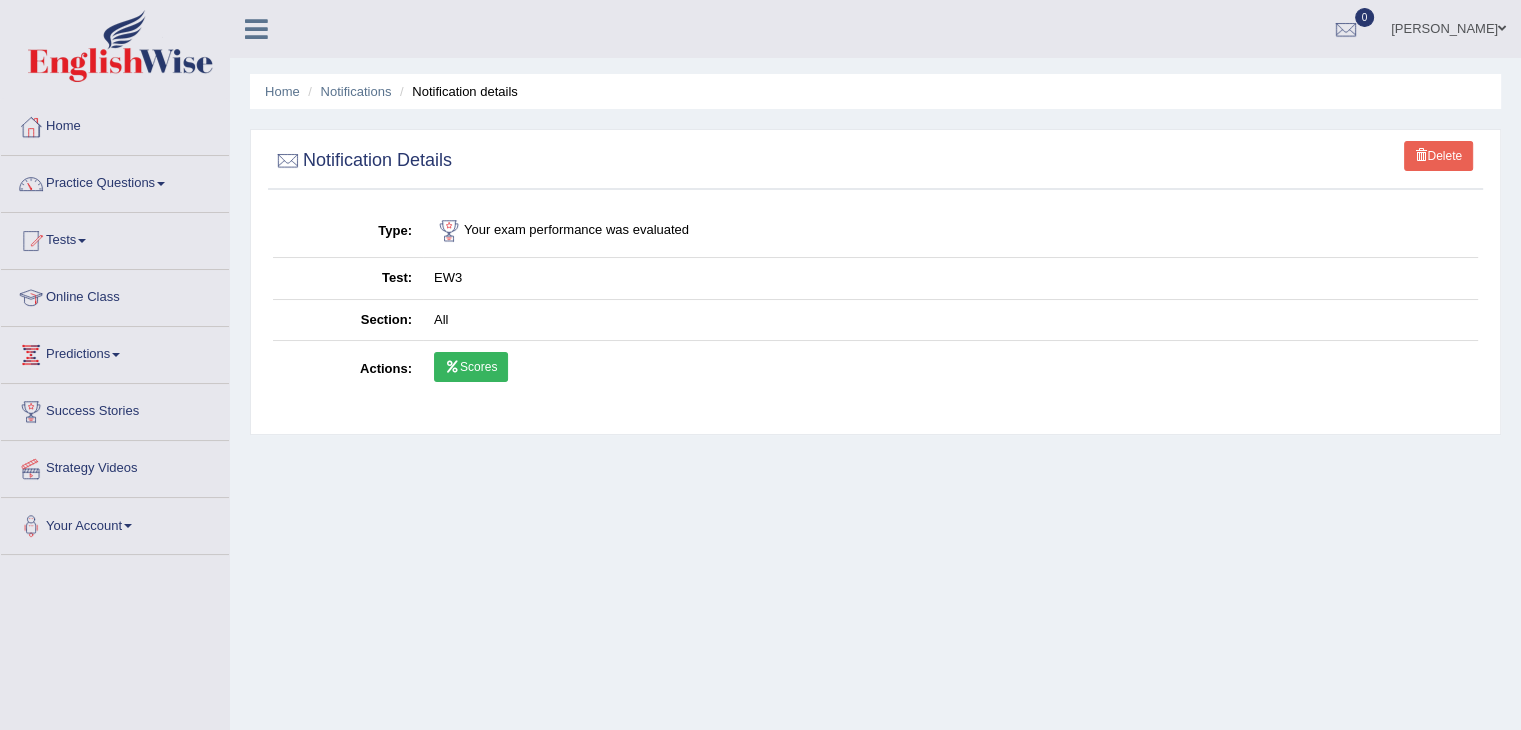 click on "Scores" at bounding box center (471, 367) 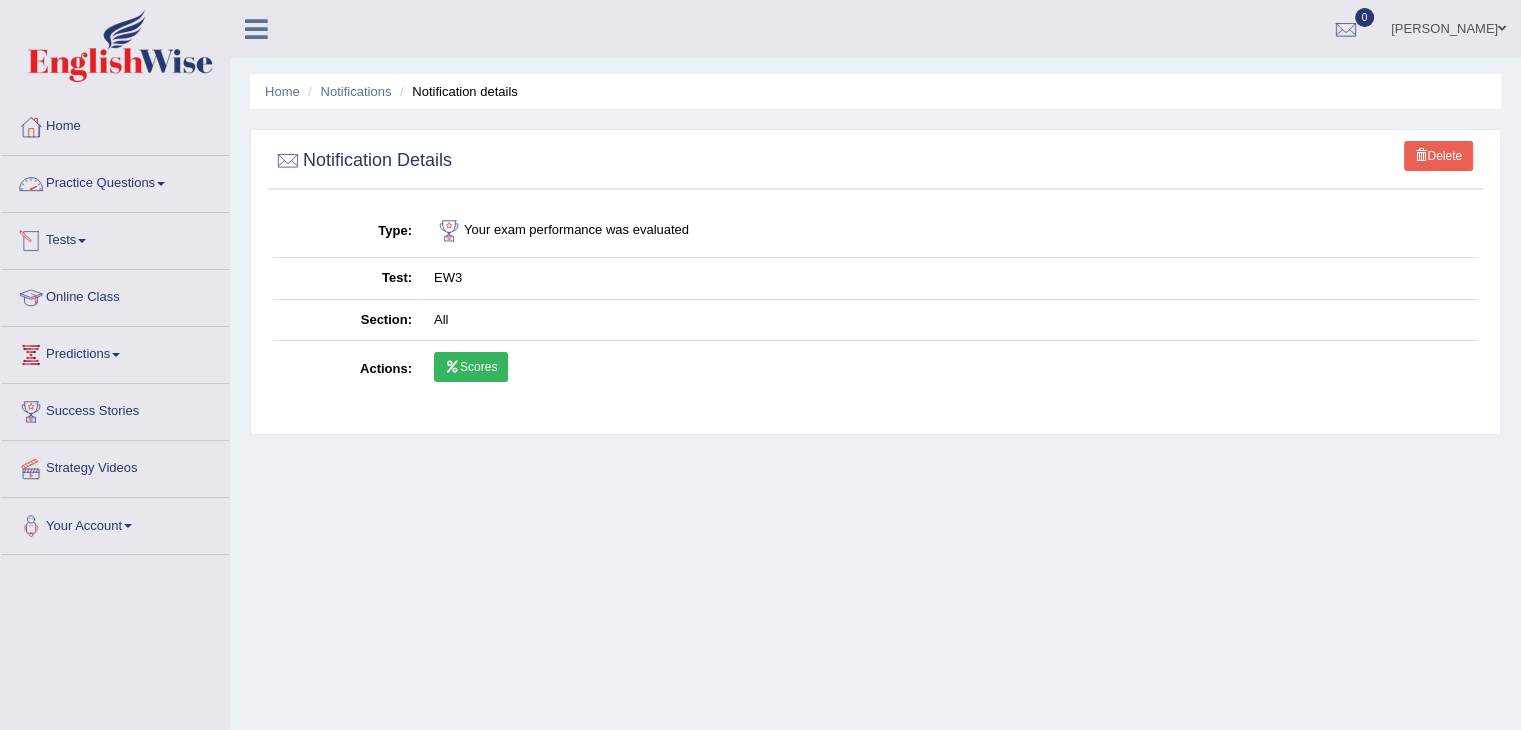 click on "Tests" at bounding box center (115, 238) 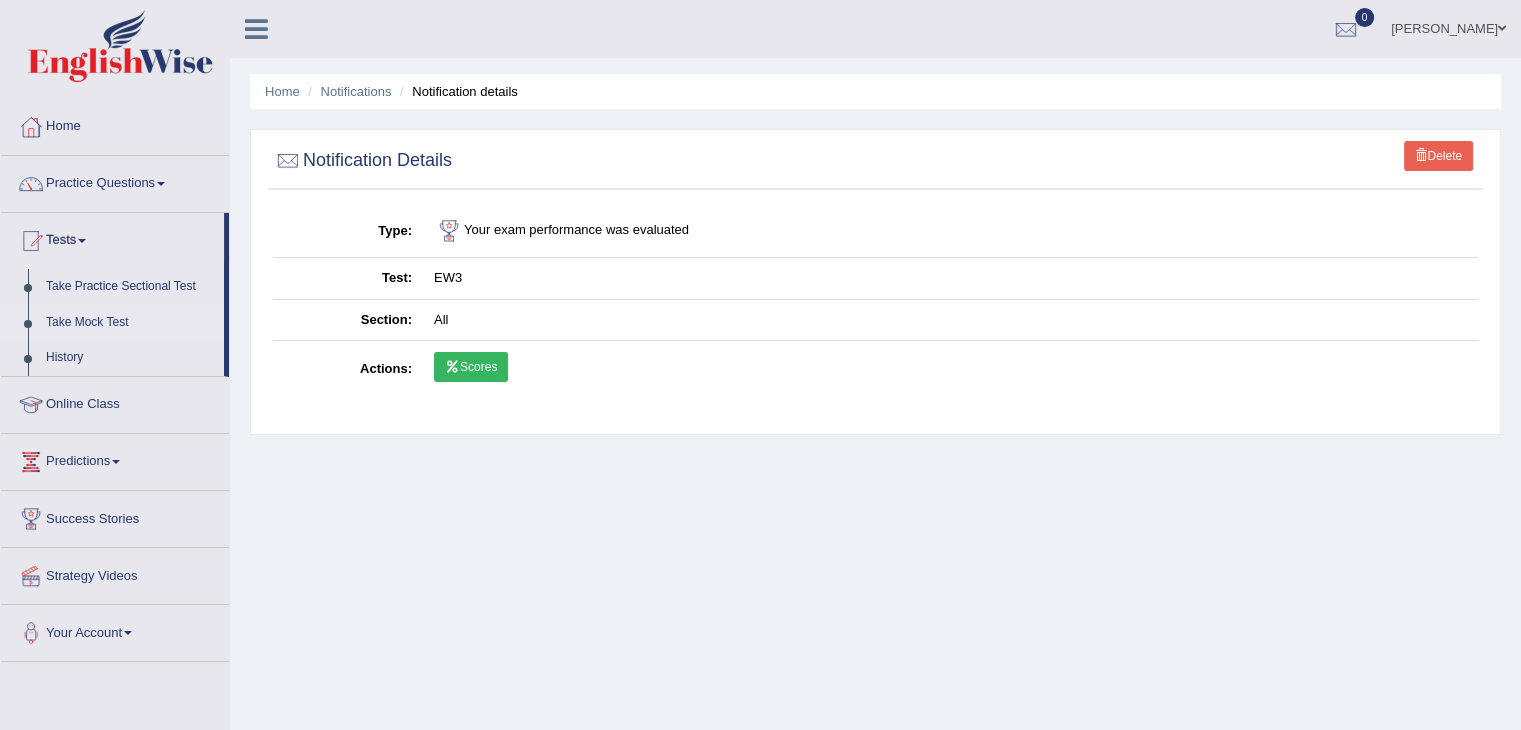 click on "Take Mock Test" at bounding box center [130, 323] 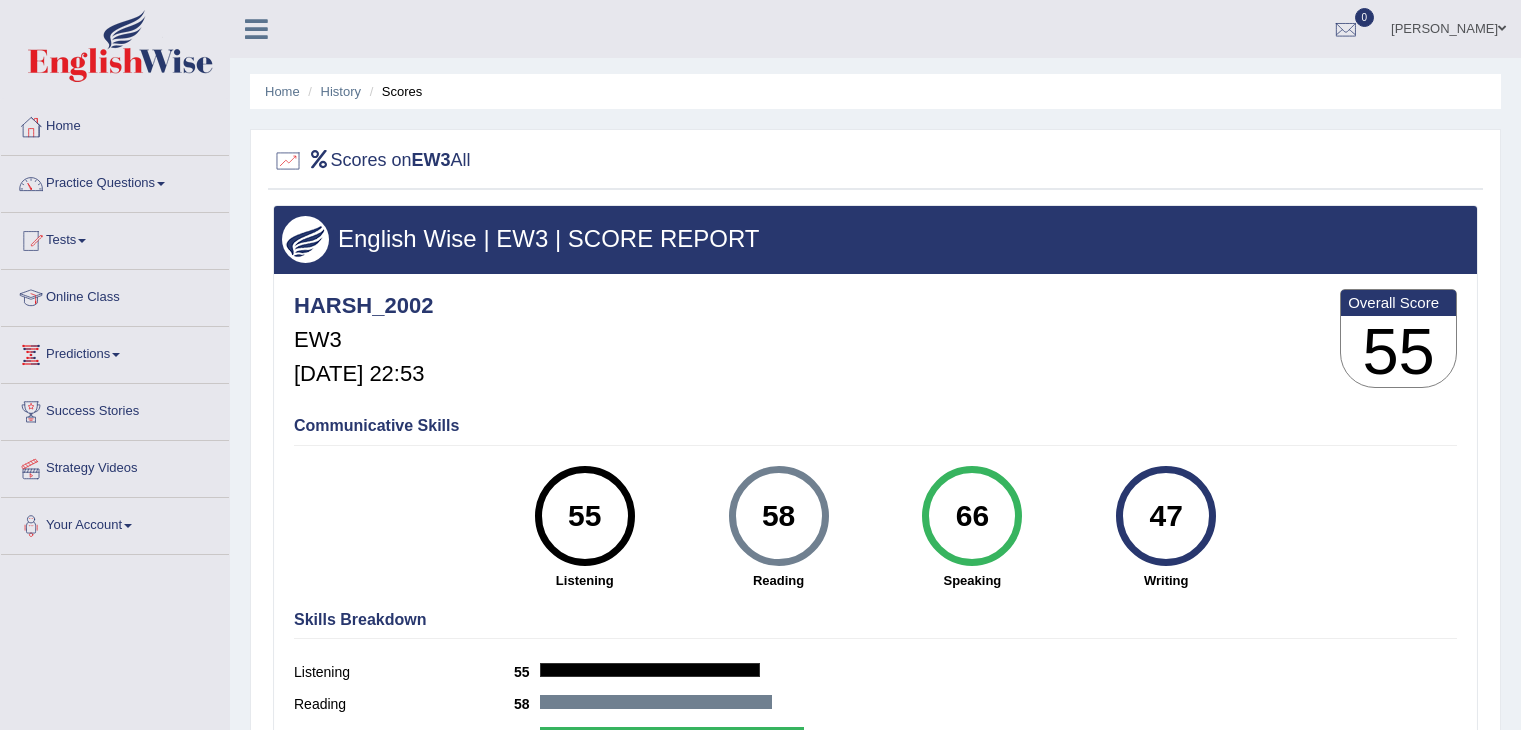 scroll, scrollTop: 0, scrollLeft: 0, axis: both 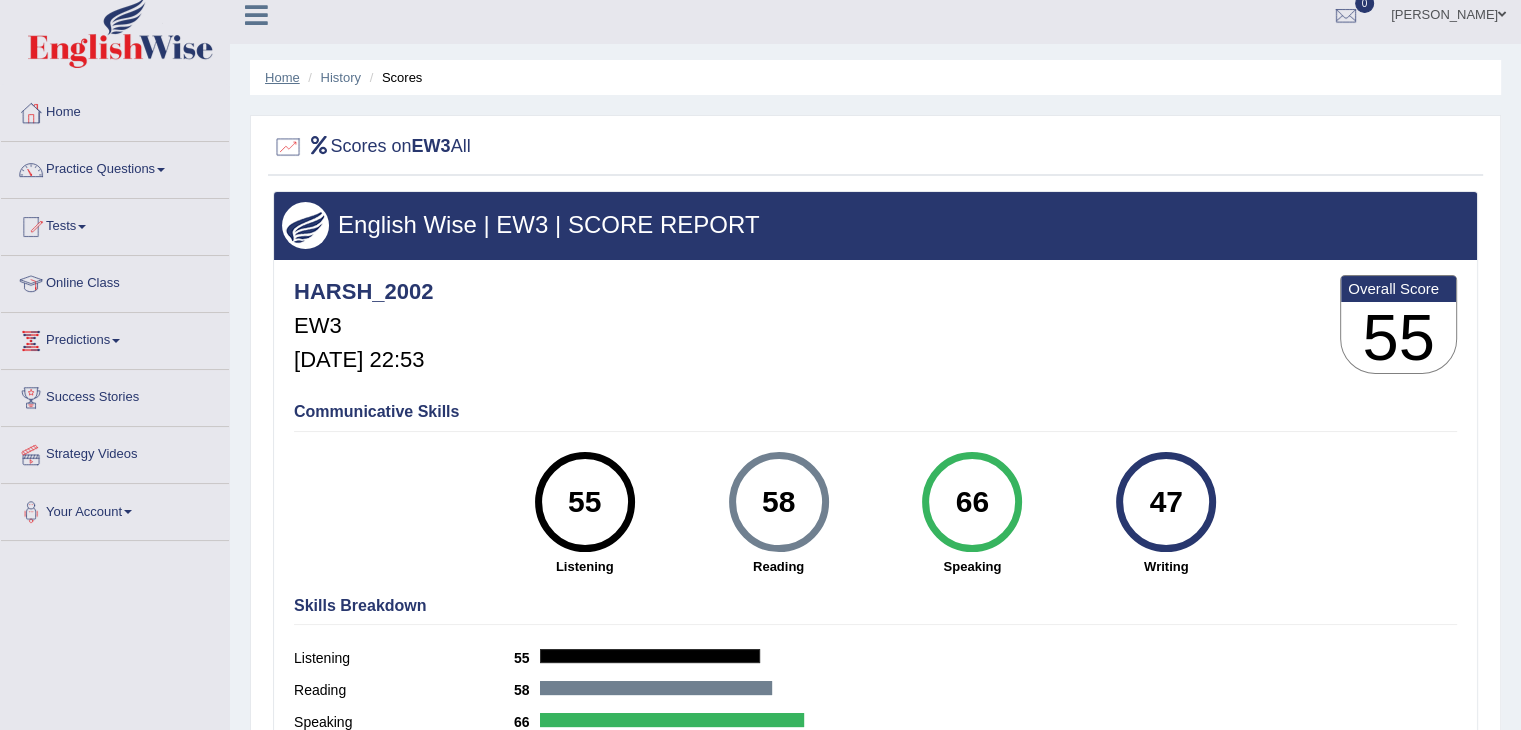 click on "Home" at bounding box center (282, 77) 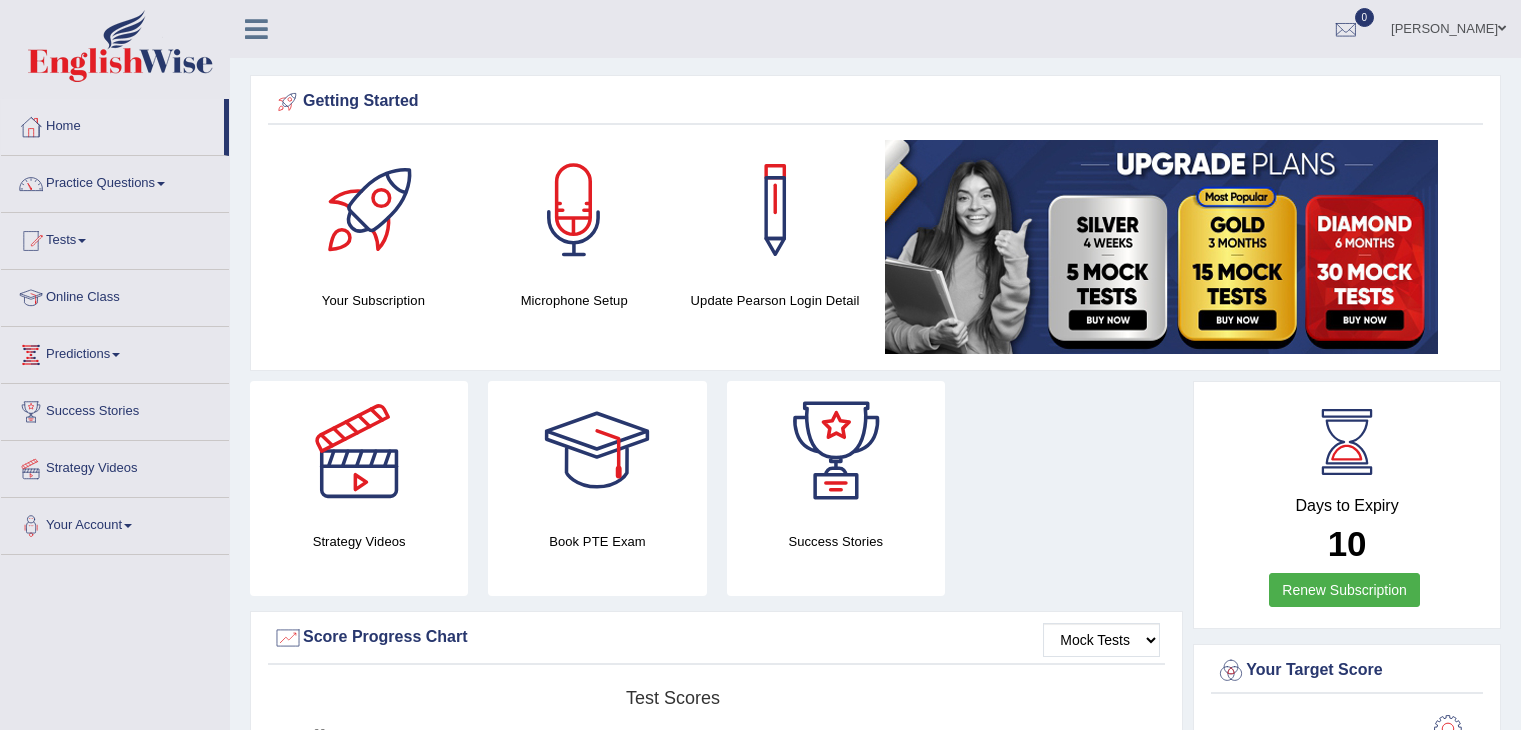 scroll, scrollTop: 0, scrollLeft: 0, axis: both 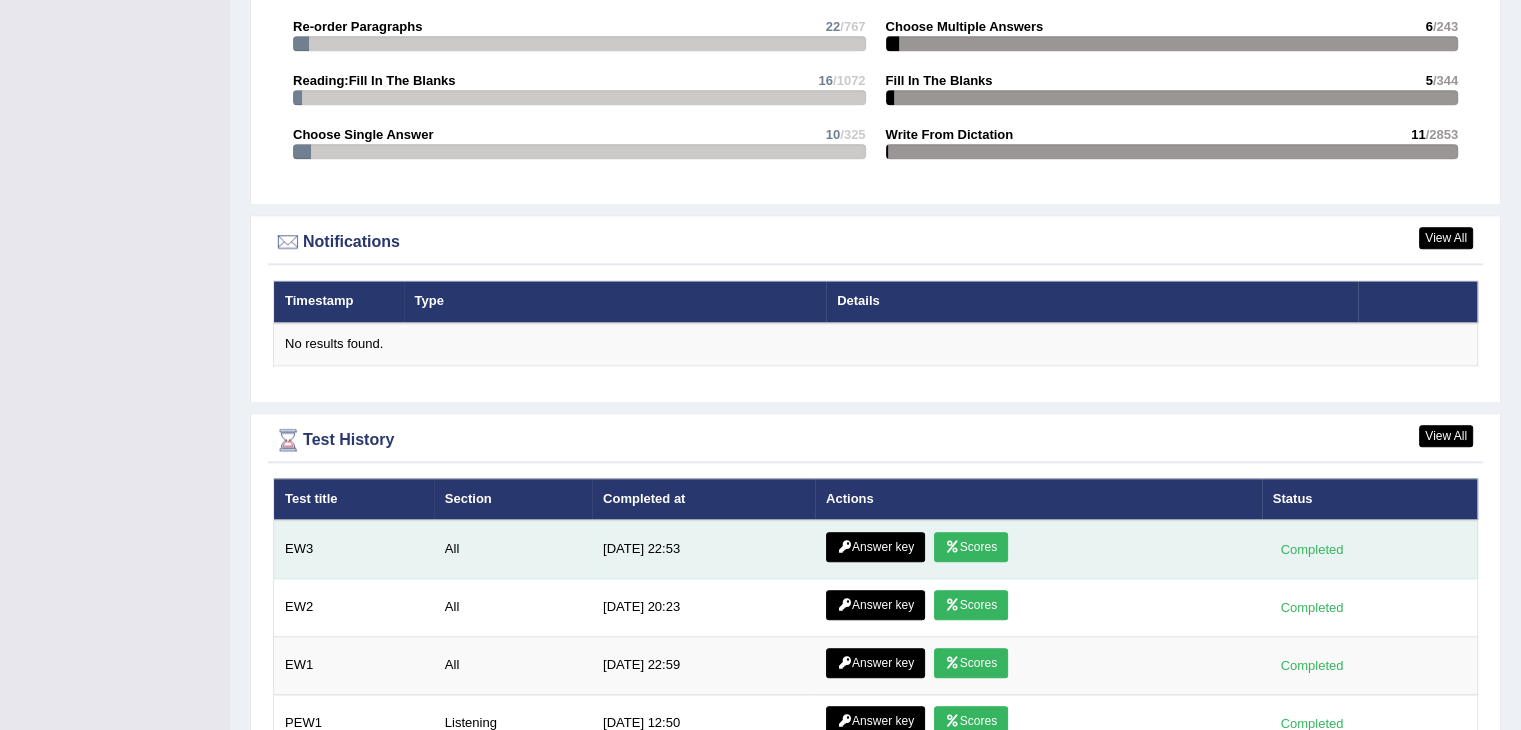 click on "Answer key" at bounding box center [875, 547] 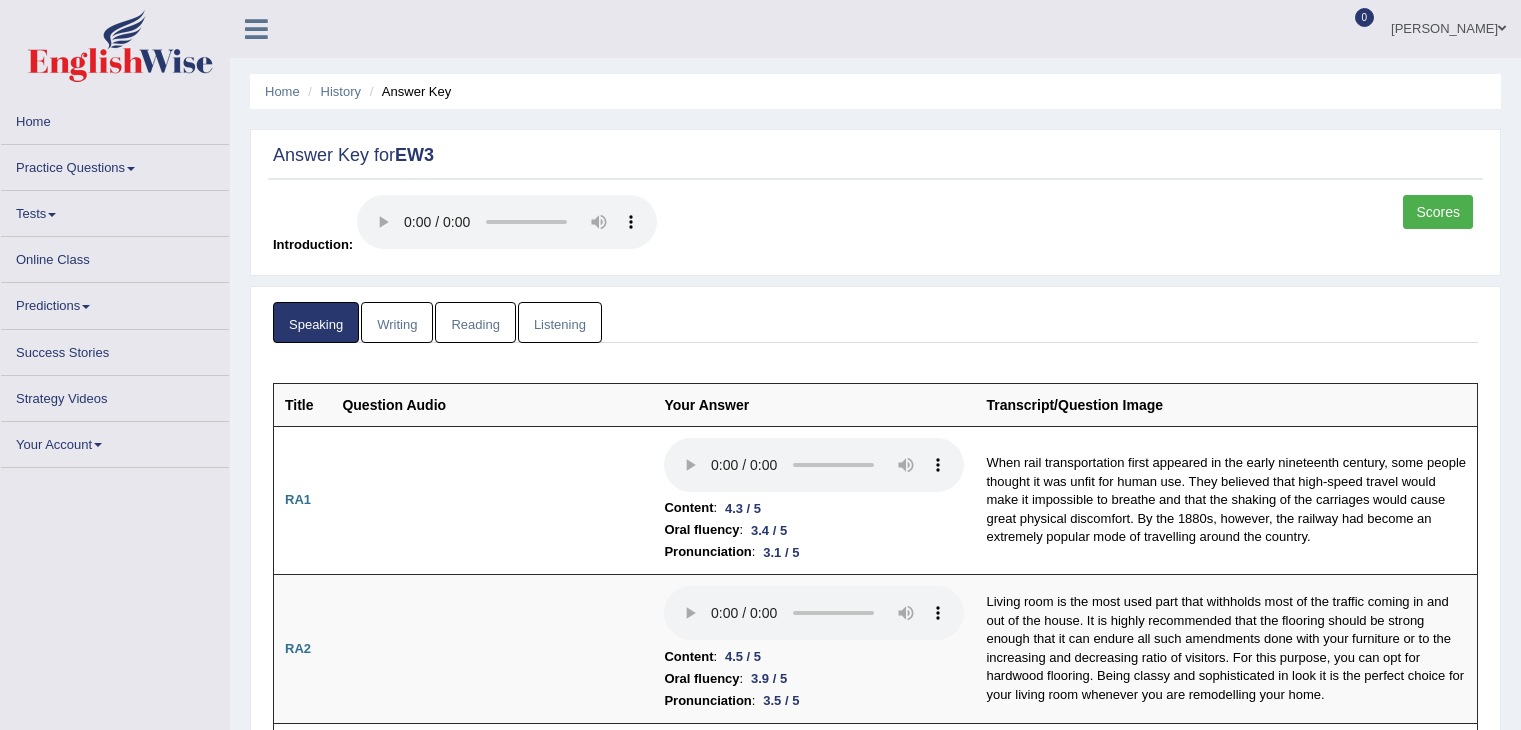 scroll, scrollTop: 0, scrollLeft: 0, axis: both 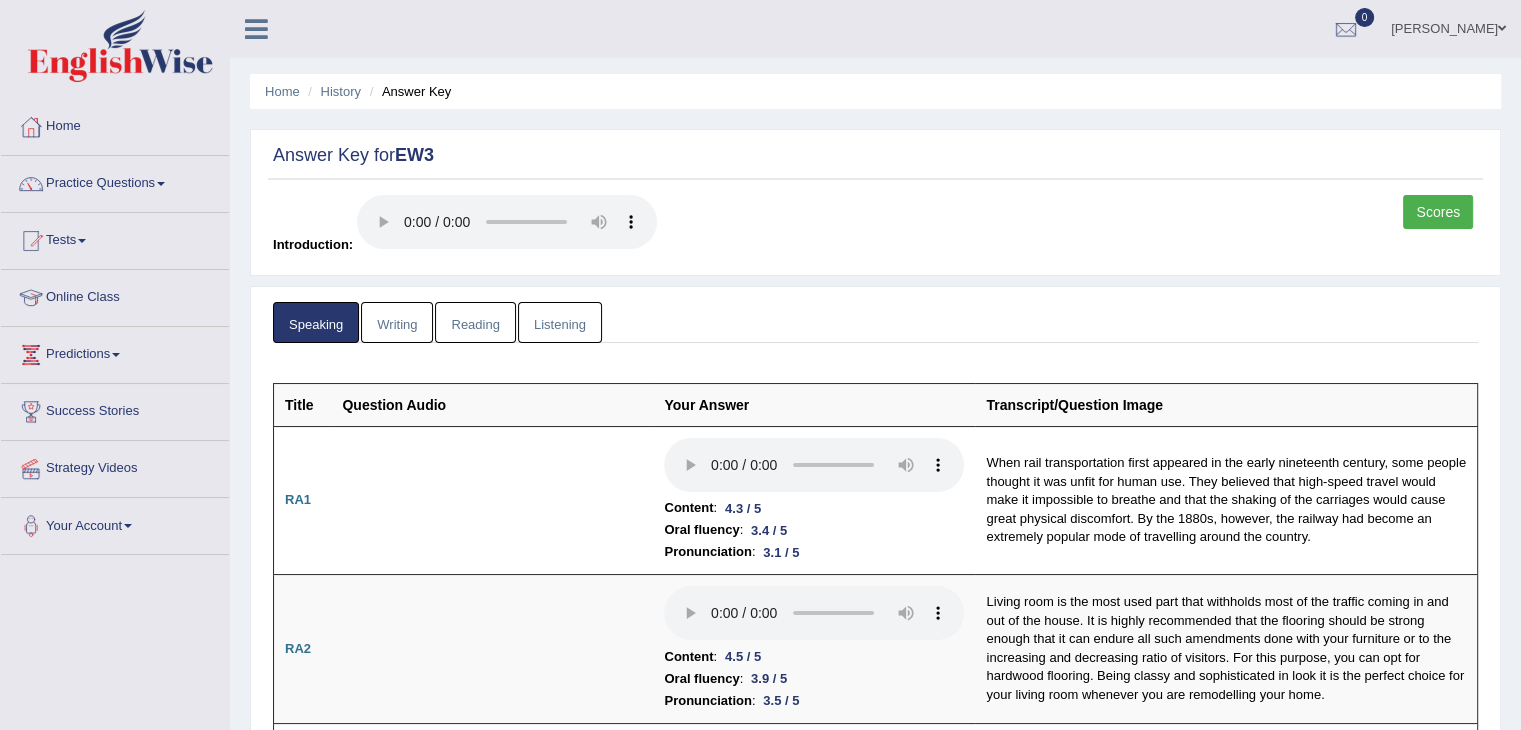 click on "Writing" at bounding box center [397, 322] 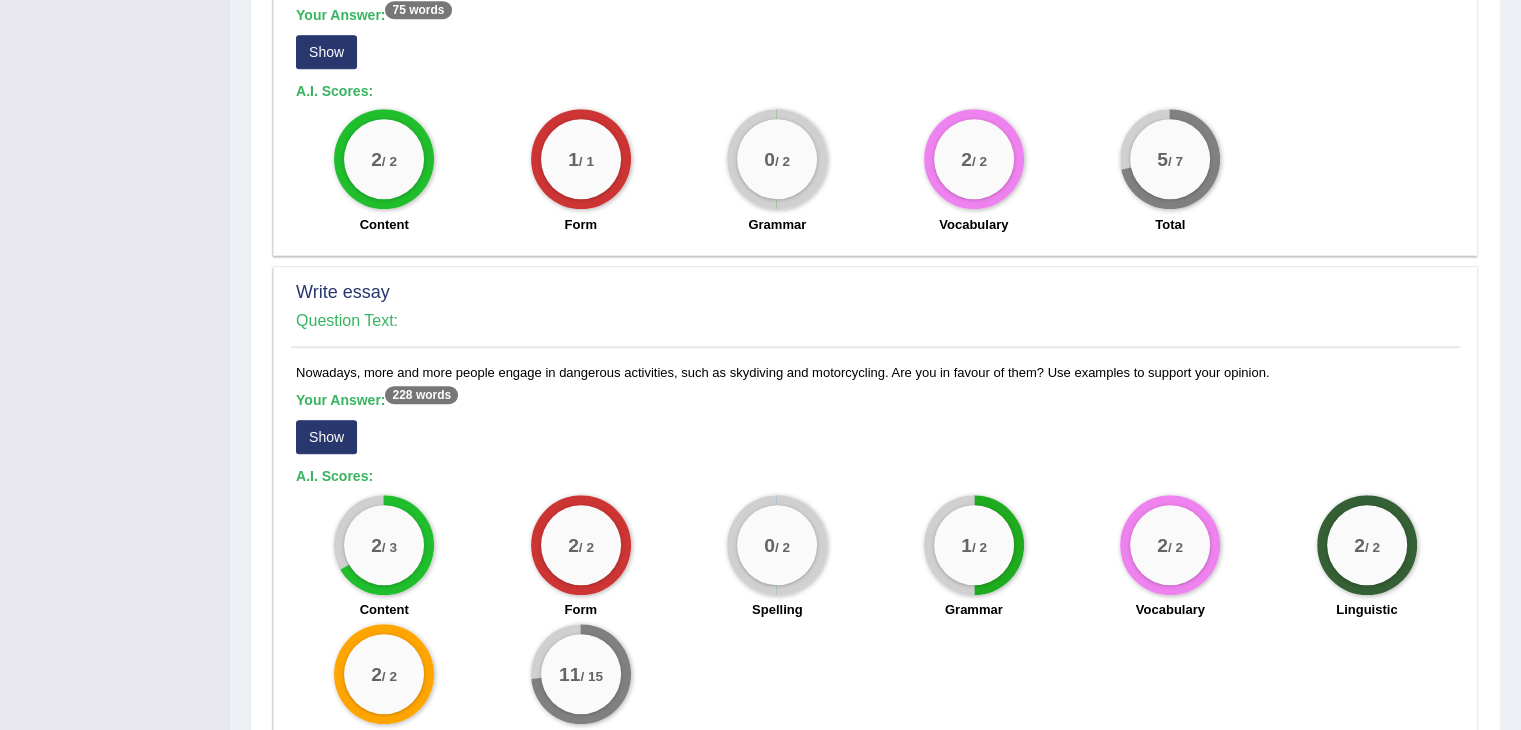 scroll, scrollTop: 1385, scrollLeft: 0, axis: vertical 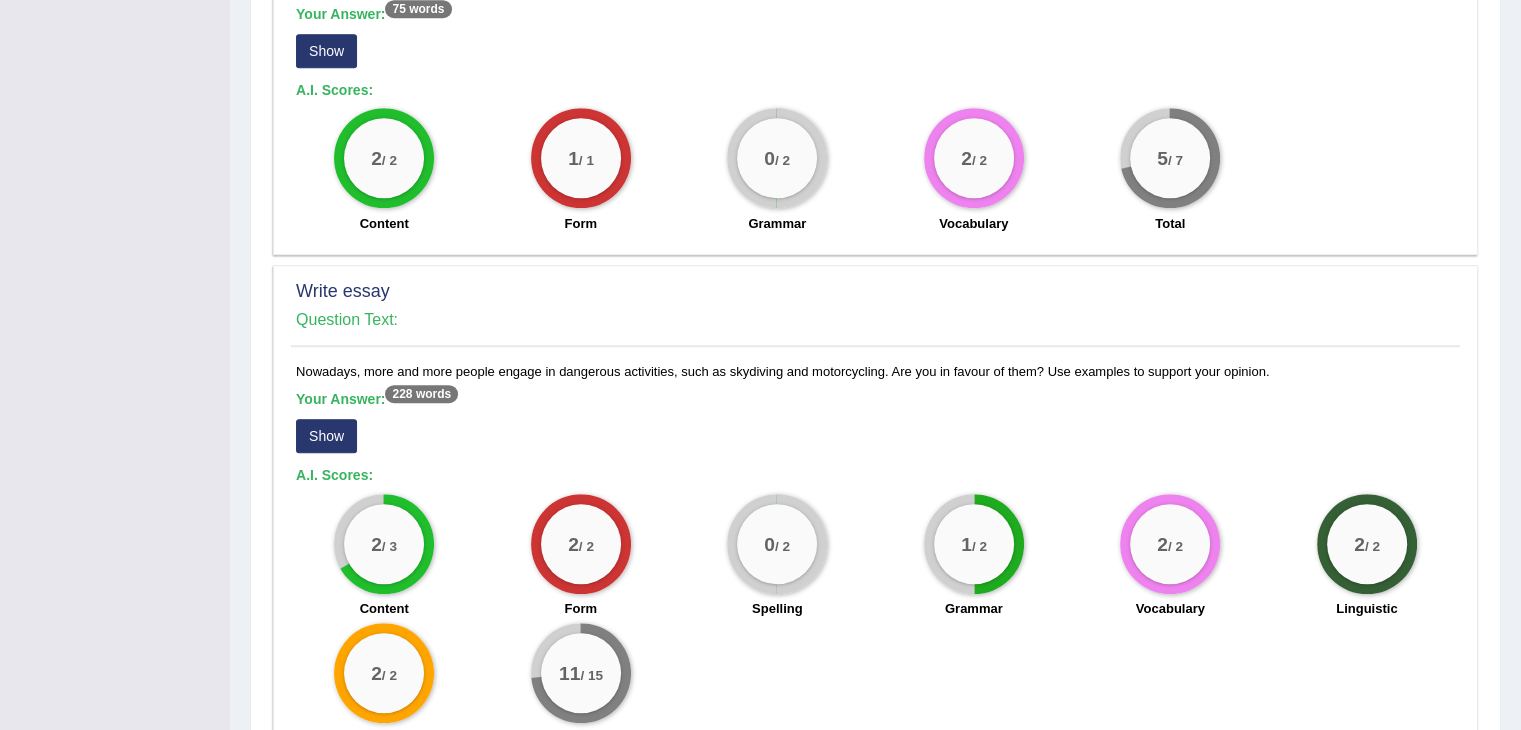 click on "Show" at bounding box center (326, 436) 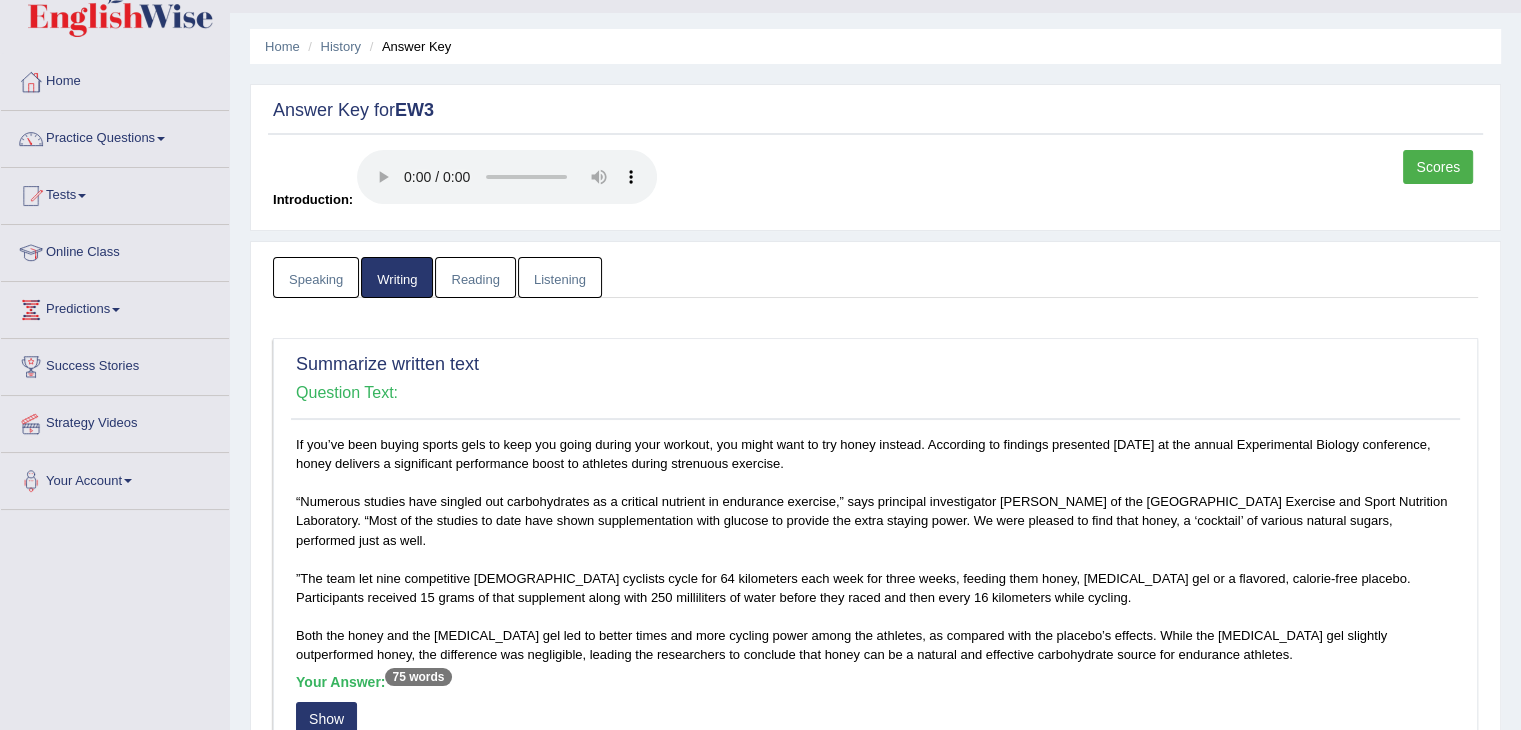 scroll, scrollTop: 0, scrollLeft: 0, axis: both 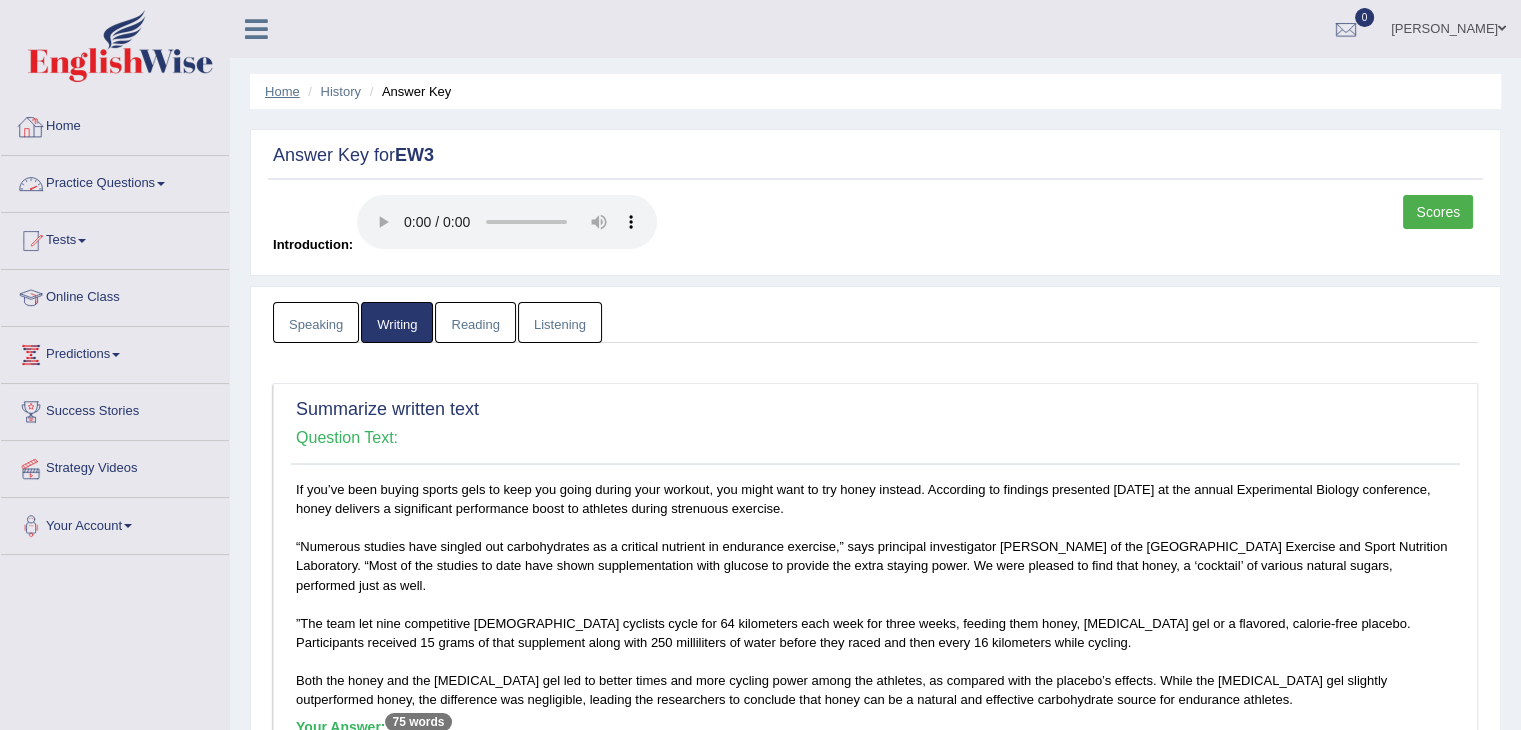 click on "Home" at bounding box center (282, 91) 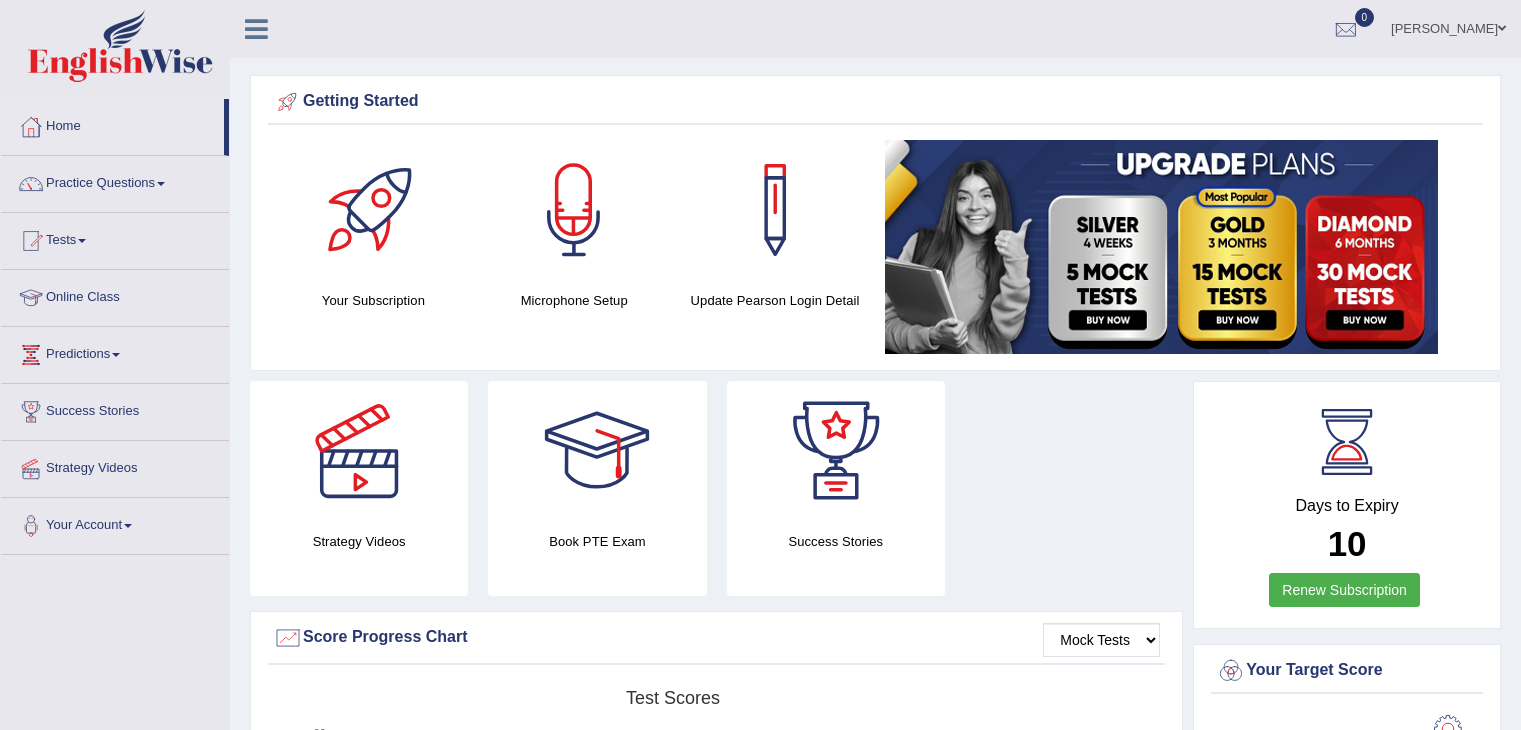 scroll, scrollTop: 0, scrollLeft: 0, axis: both 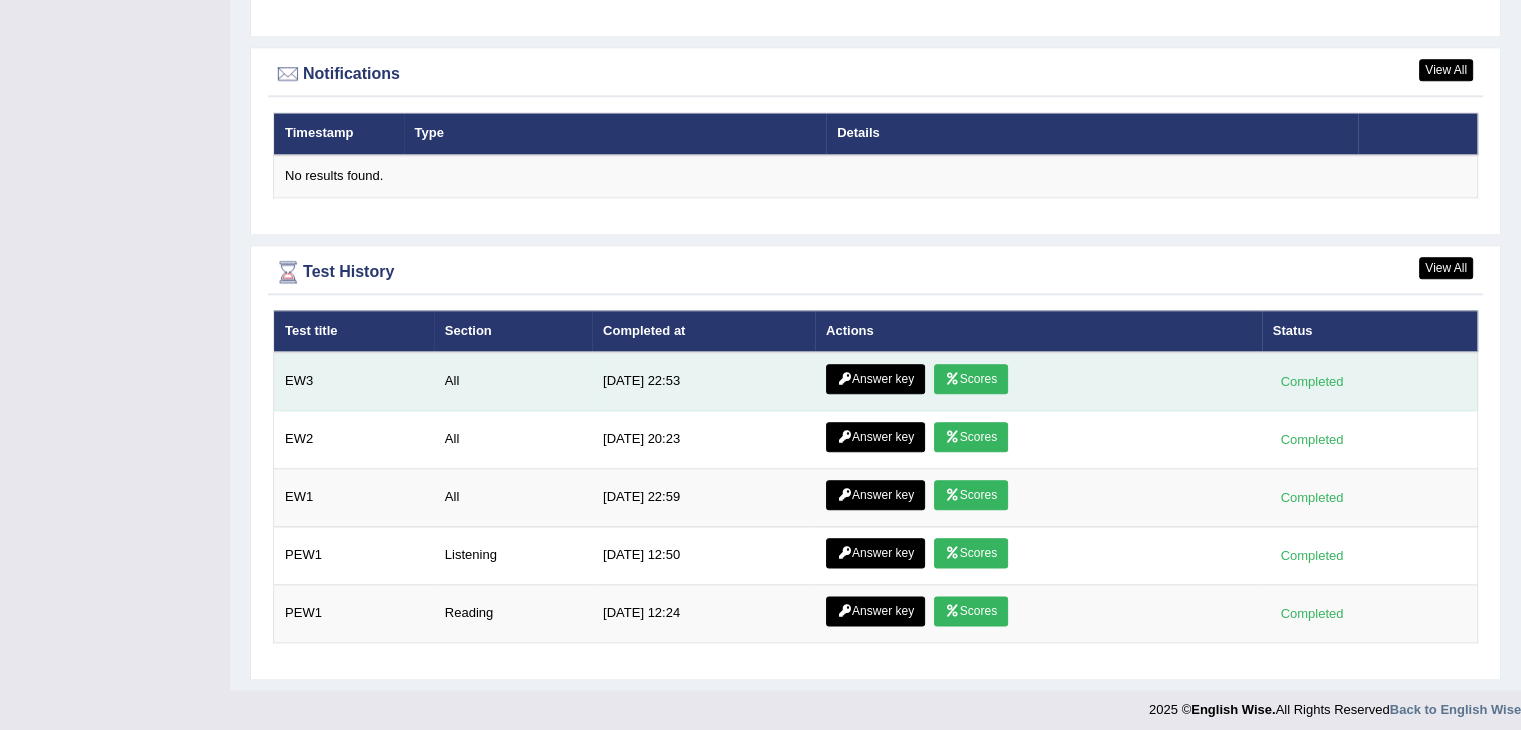 click on "Answer key" at bounding box center (875, 379) 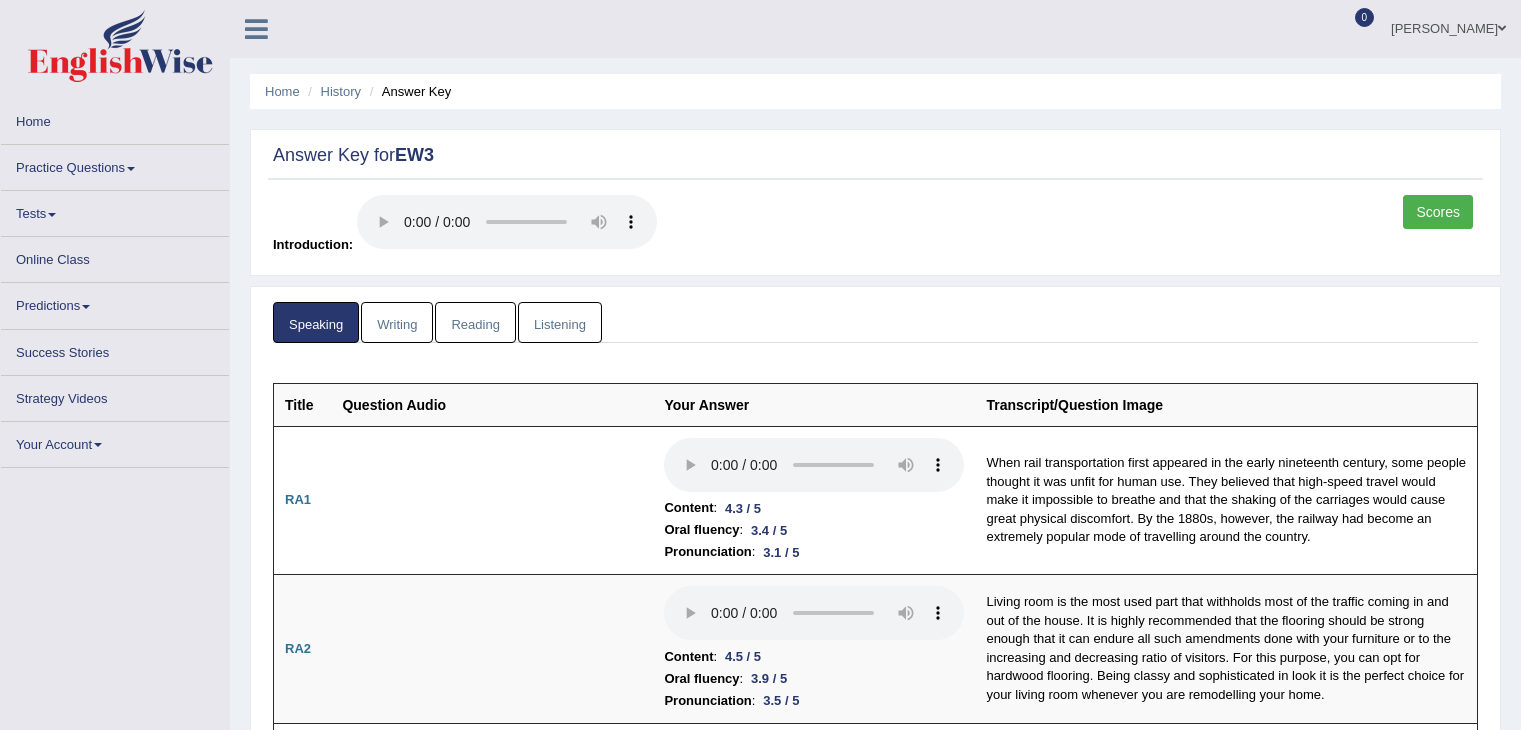 scroll, scrollTop: 0, scrollLeft: 0, axis: both 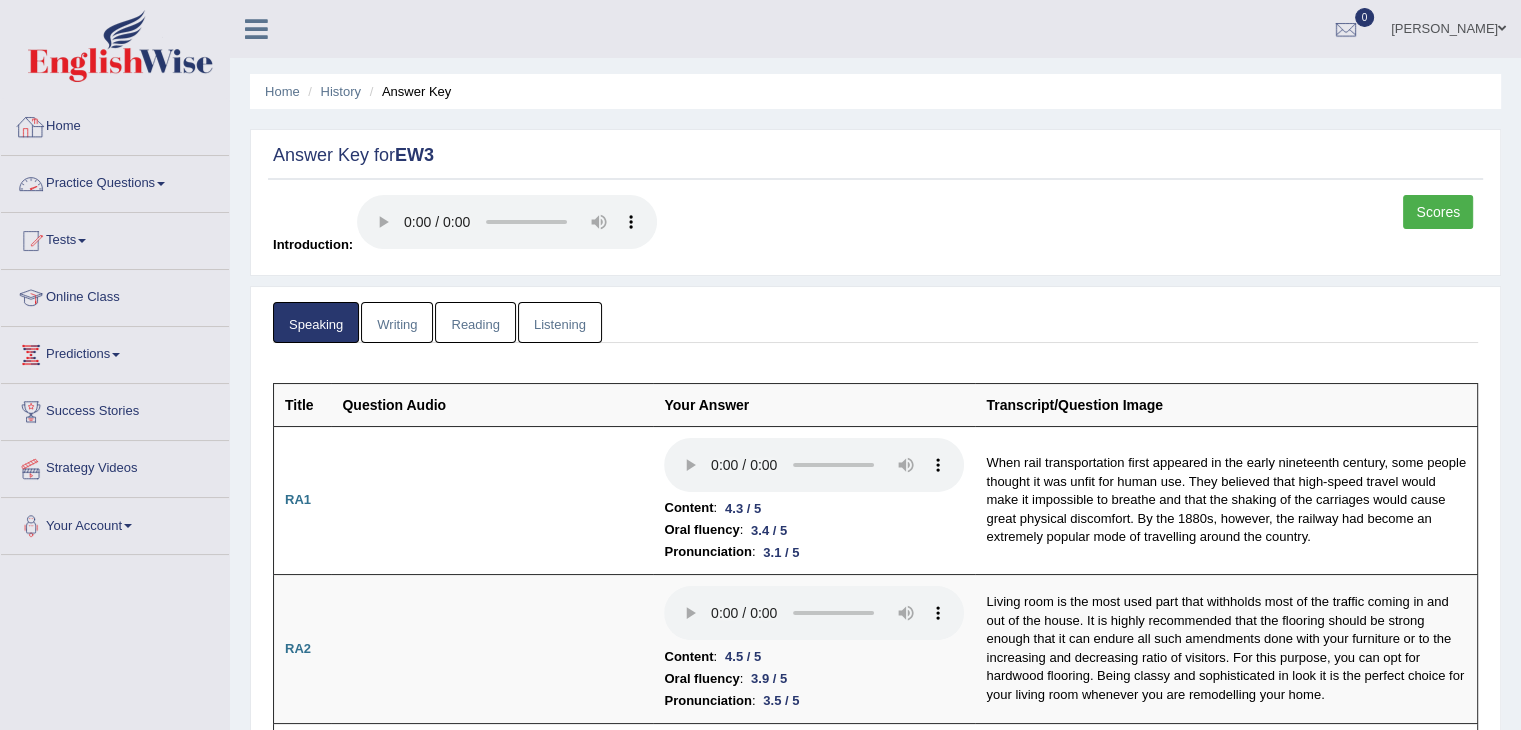 click on "Home" at bounding box center (115, 124) 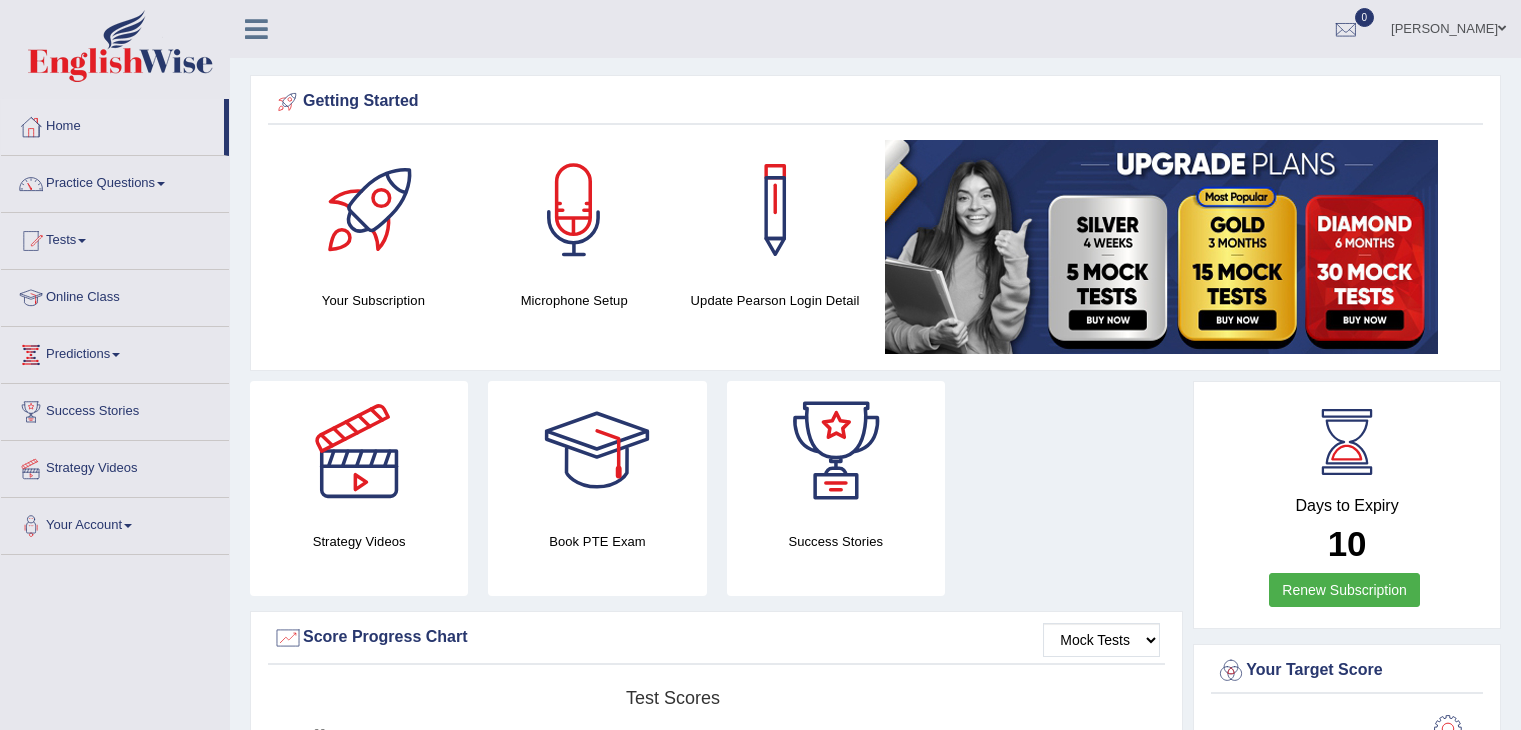 scroll, scrollTop: 0, scrollLeft: 0, axis: both 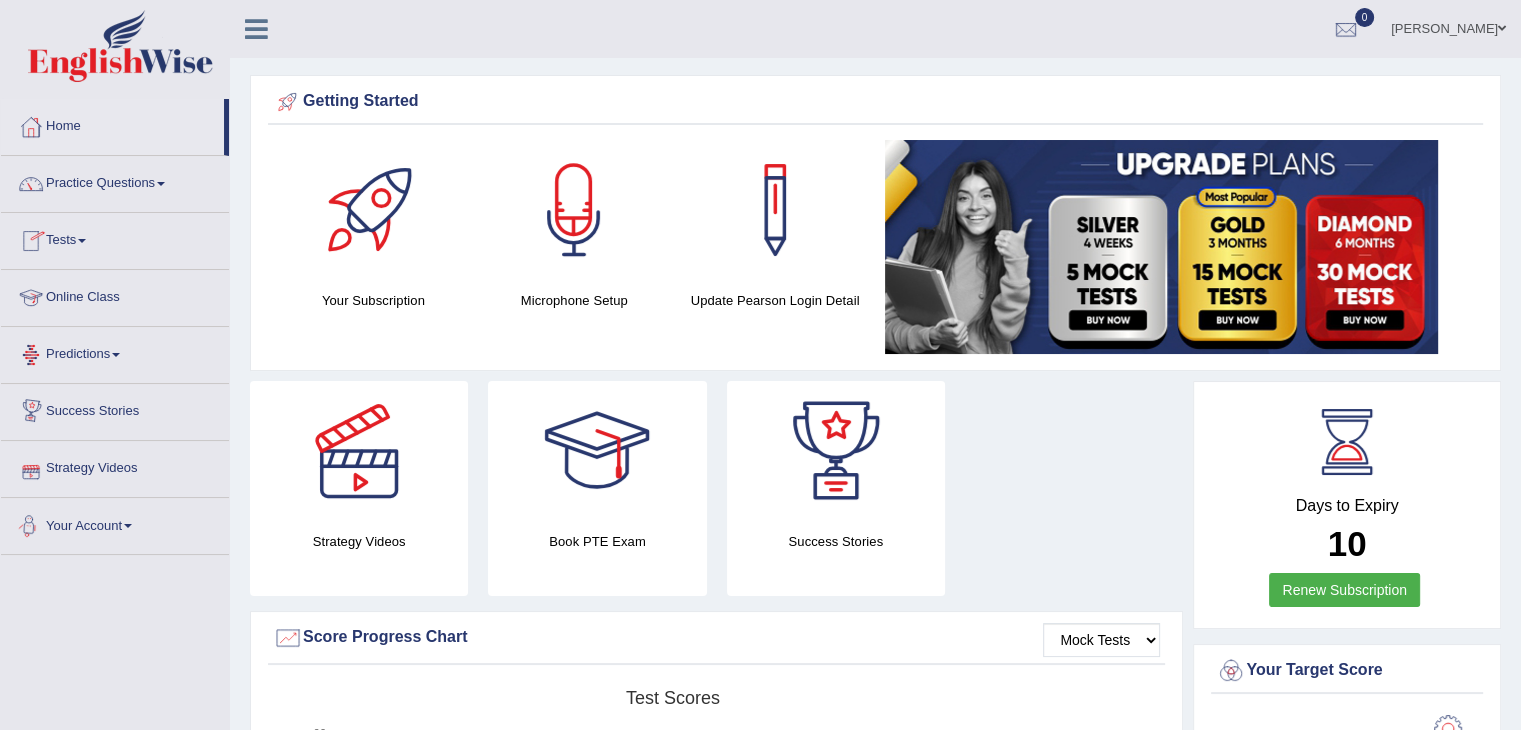 click on "Your Account" at bounding box center [115, 523] 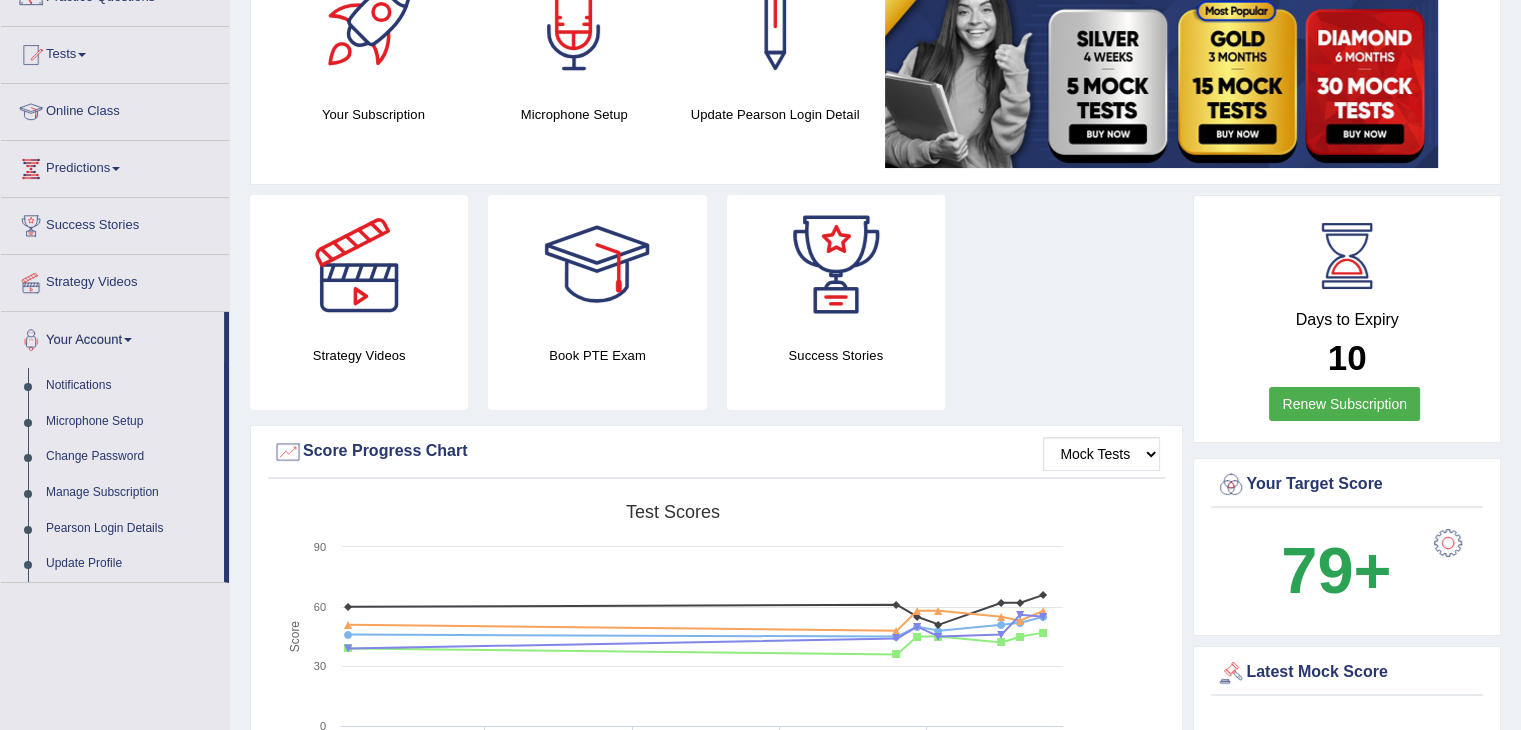 scroll, scrollTop: 188, scrollLeft: 0, axis: vertical 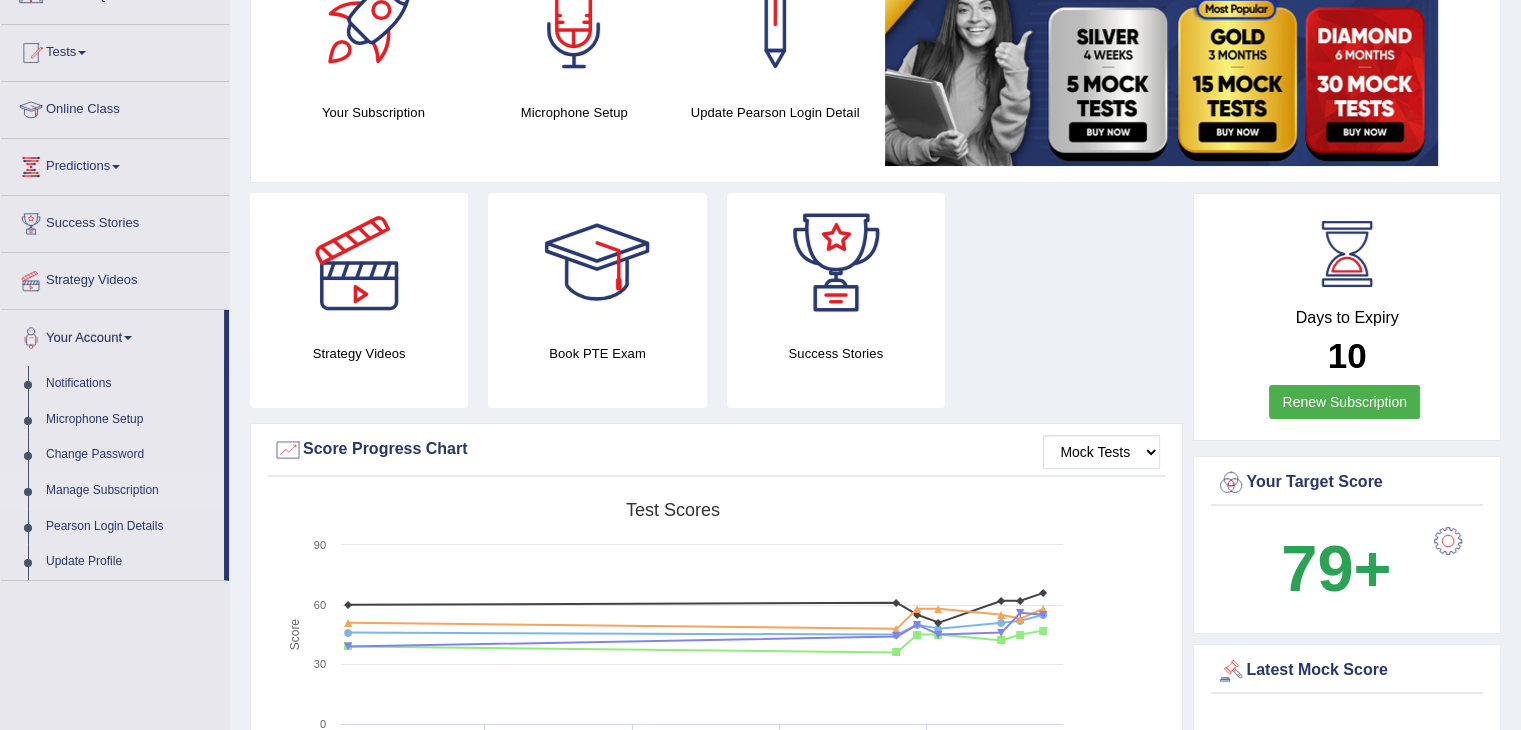 click on "Manage Subscription" at bounding box center [130, 491] 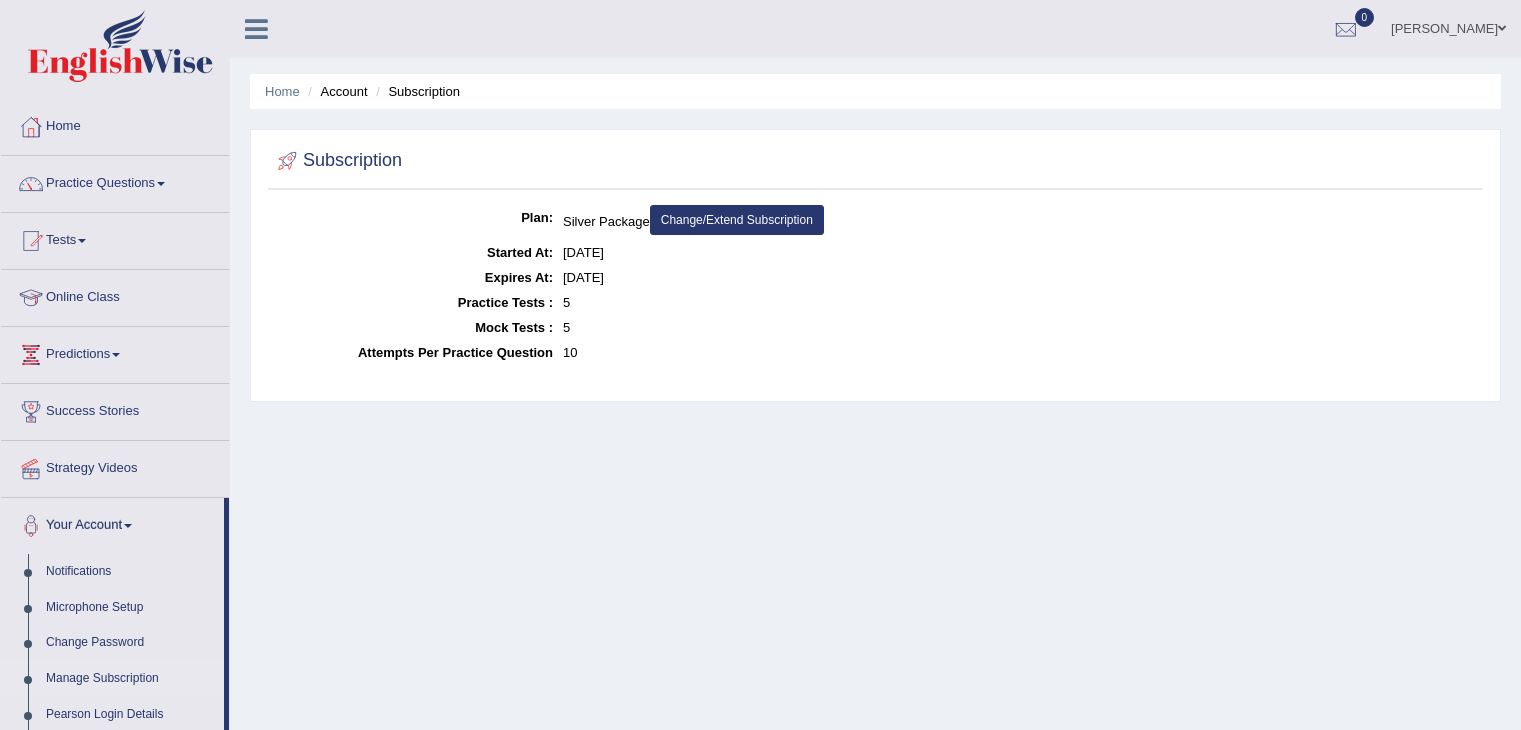 scroll, scrollTop: 0, scrollLeft: 0, axis: both 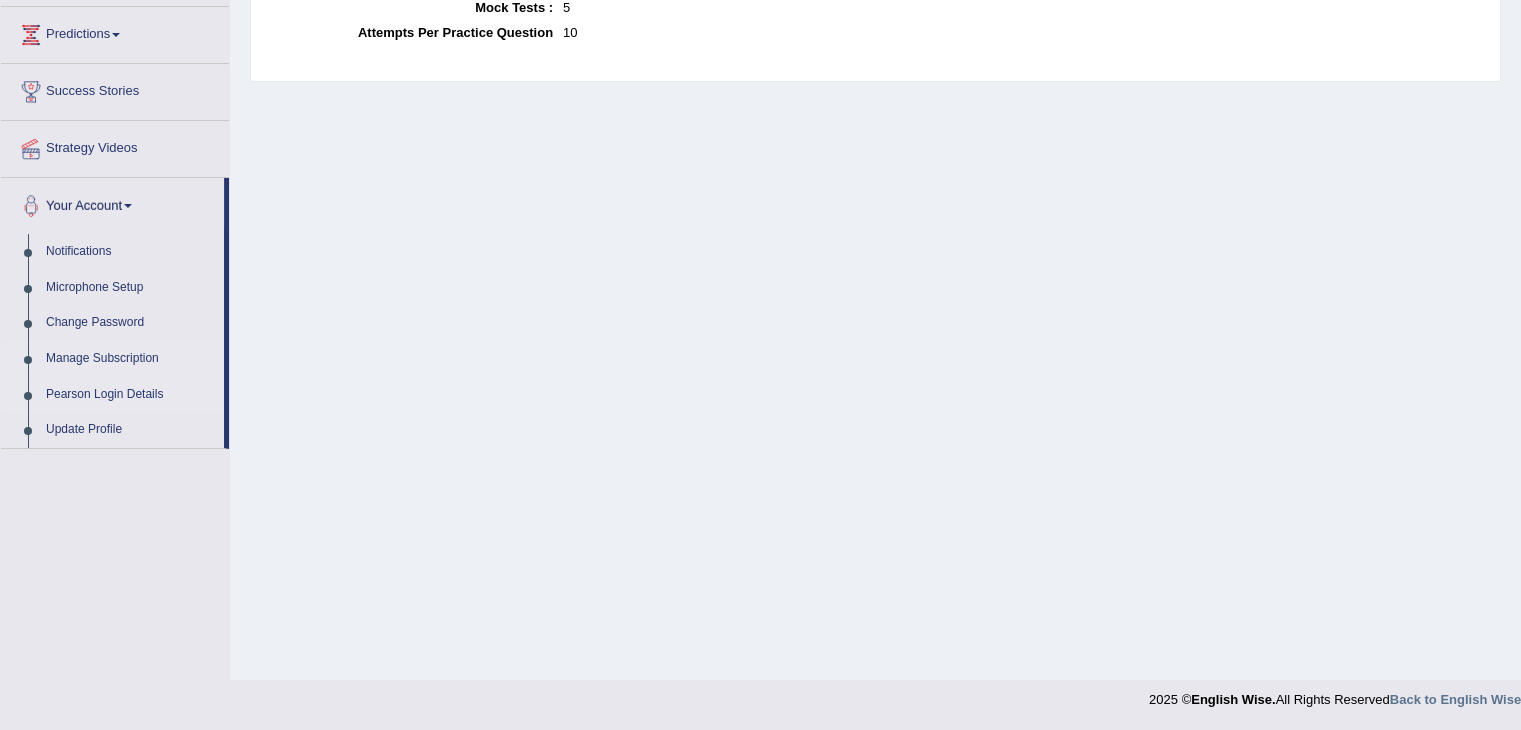 click on "Pearson Login Details" at bounding box center [130, 395] 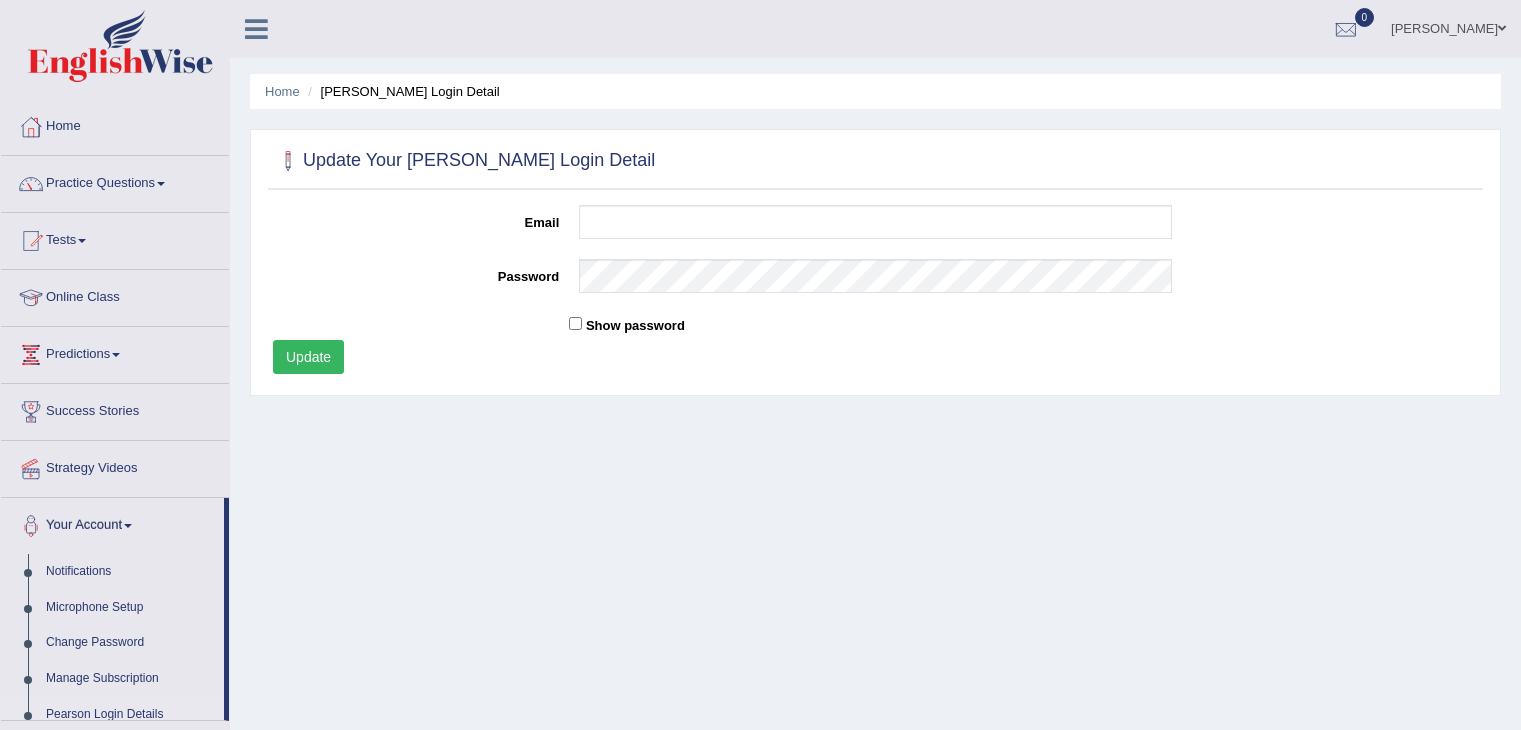 scroll, scrollTop: 0, scrollLeft: 0, axis: both 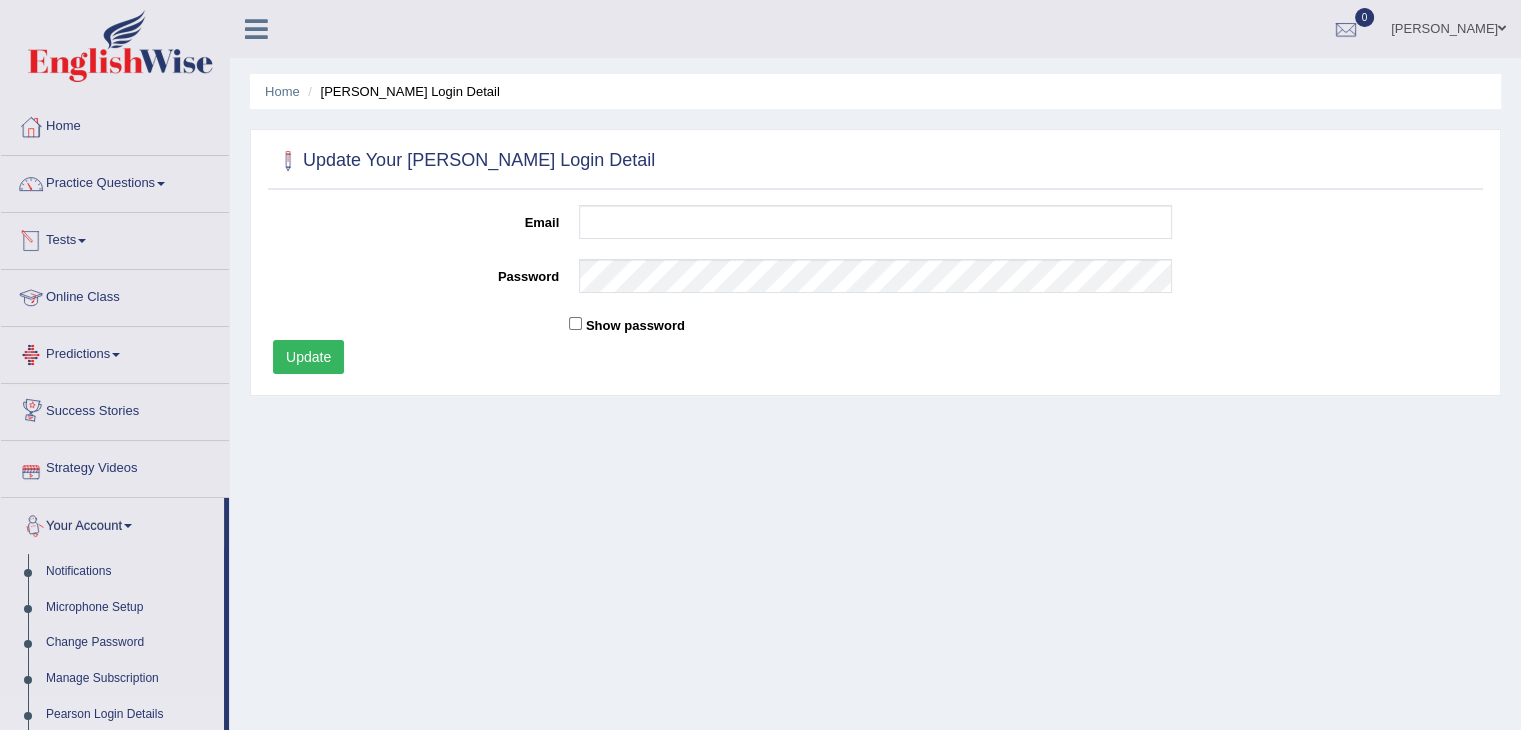 click on "Predictions" at bounding box center (115, 352) 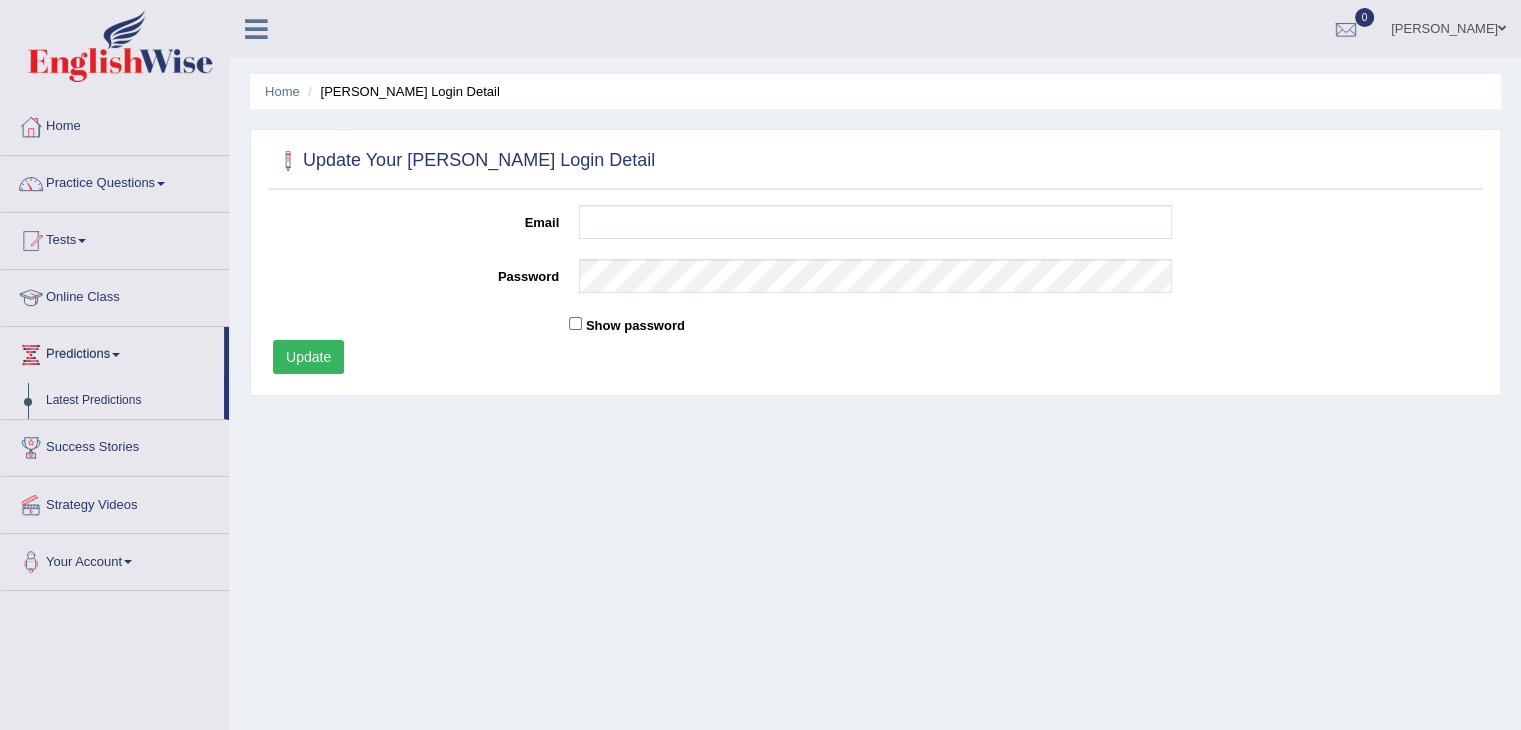 click on "Latest Predictions" at bounding box center (130, 401) 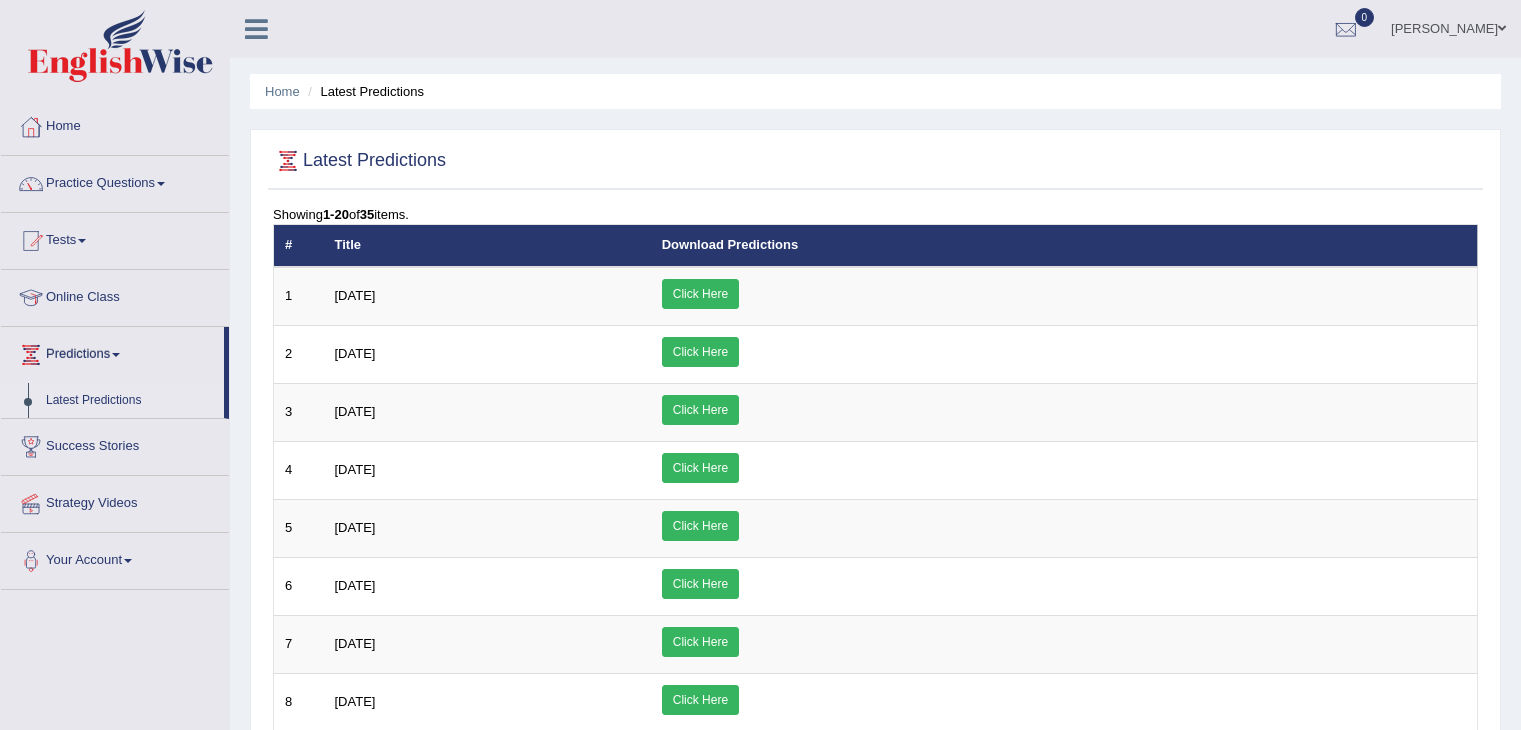 scroll, scrollTop: 0, scrollLeft: 0, axis: both 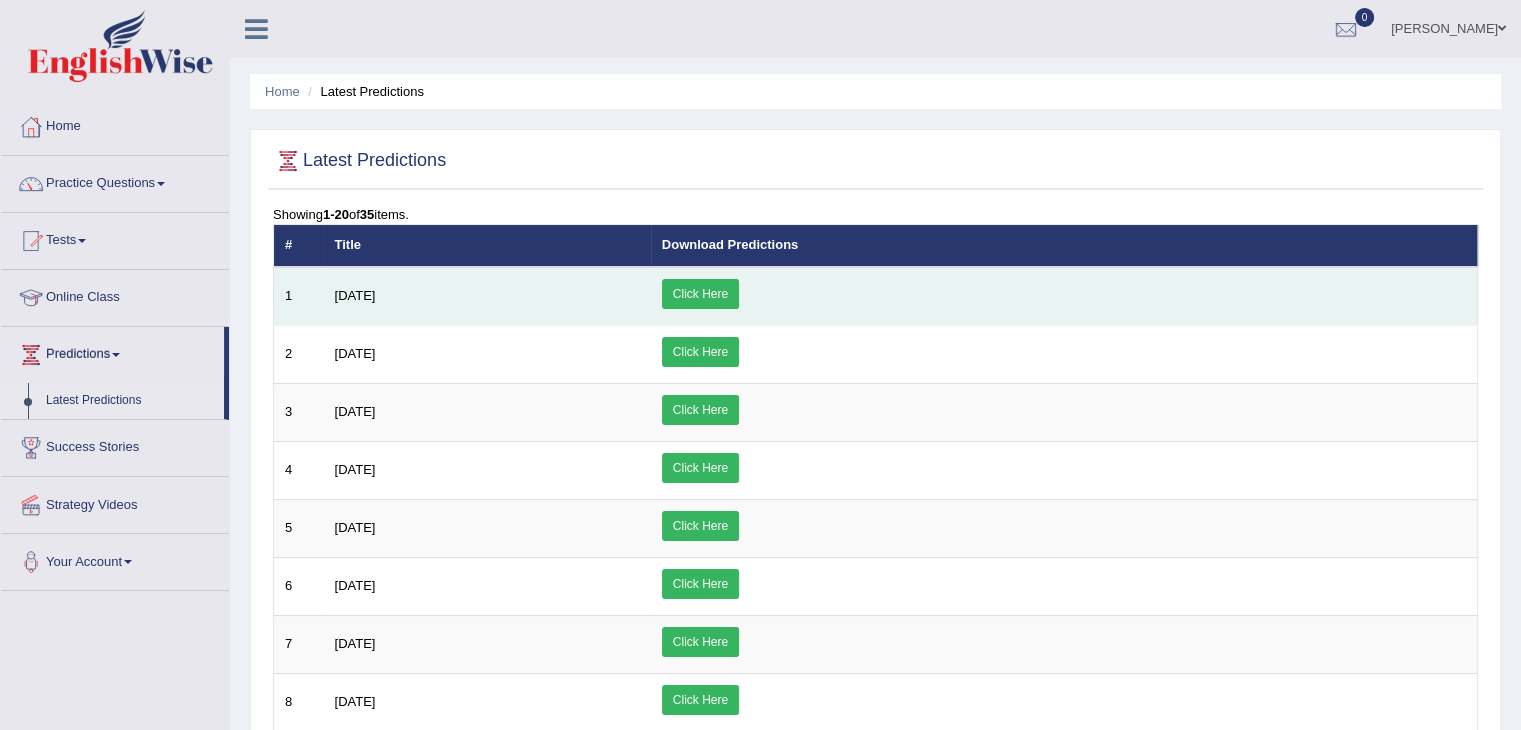 click on "Click Here" at bounding box center (700, 294) 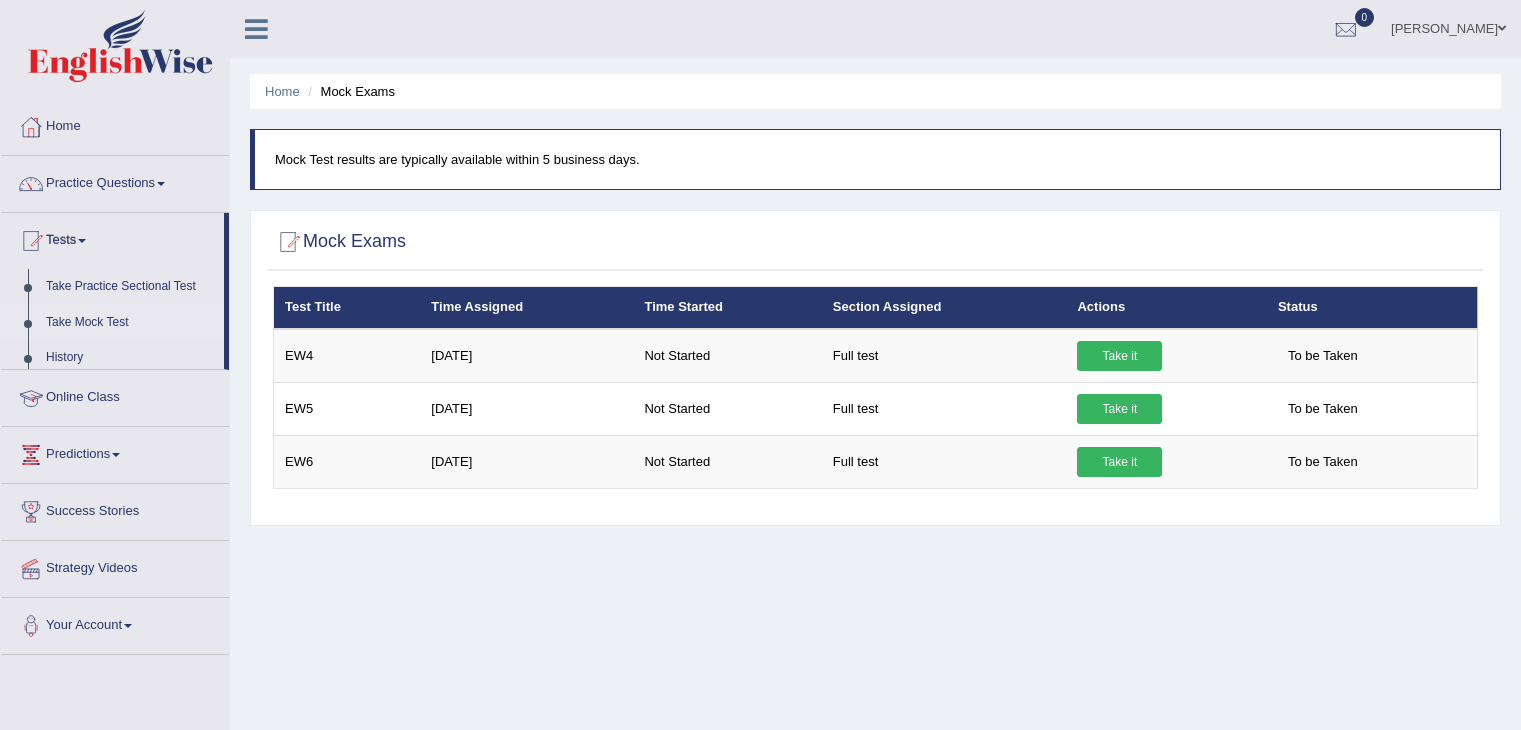scroll, scrollTop: 0, scrollLeft: 0, axis: both 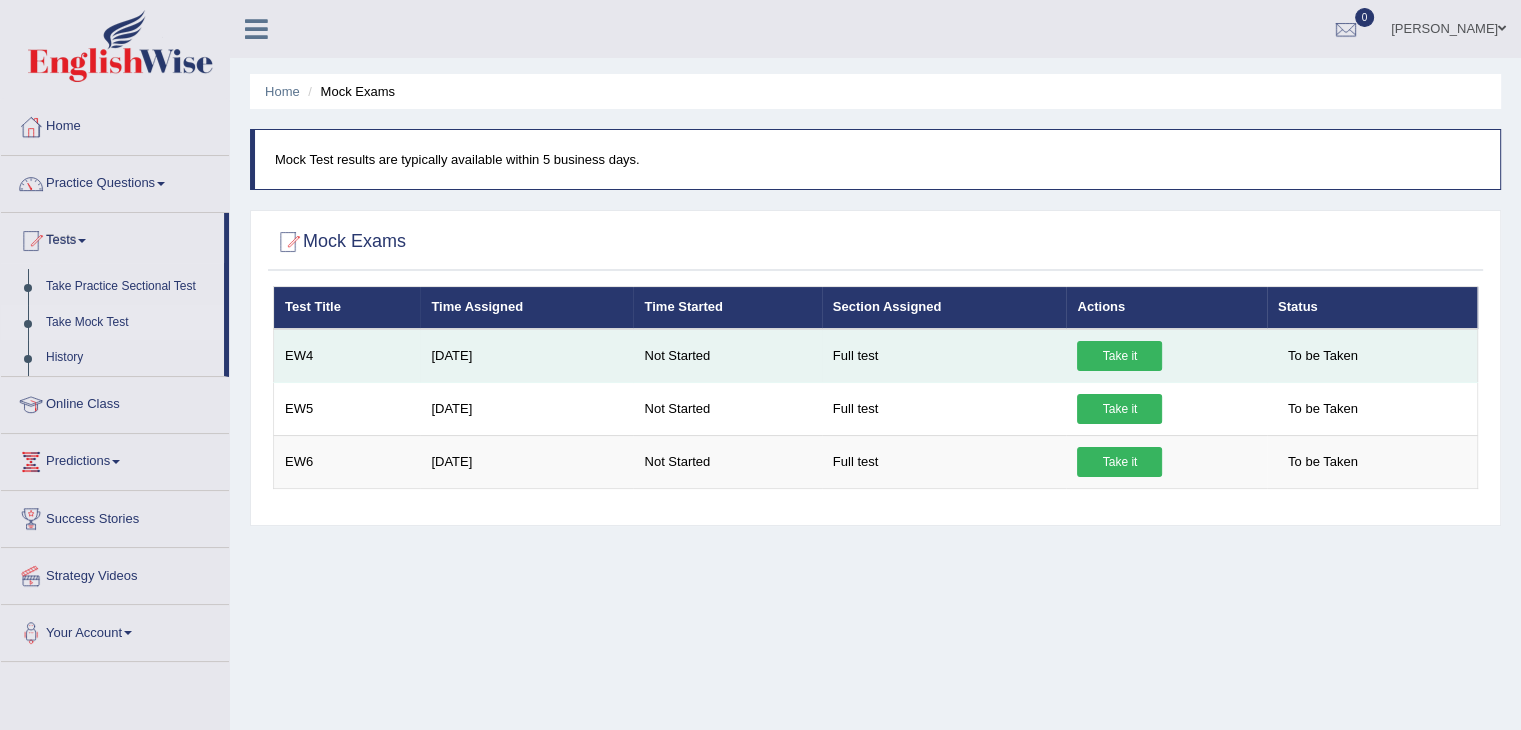 click on "Take it" at bounding box center (1119, 356) 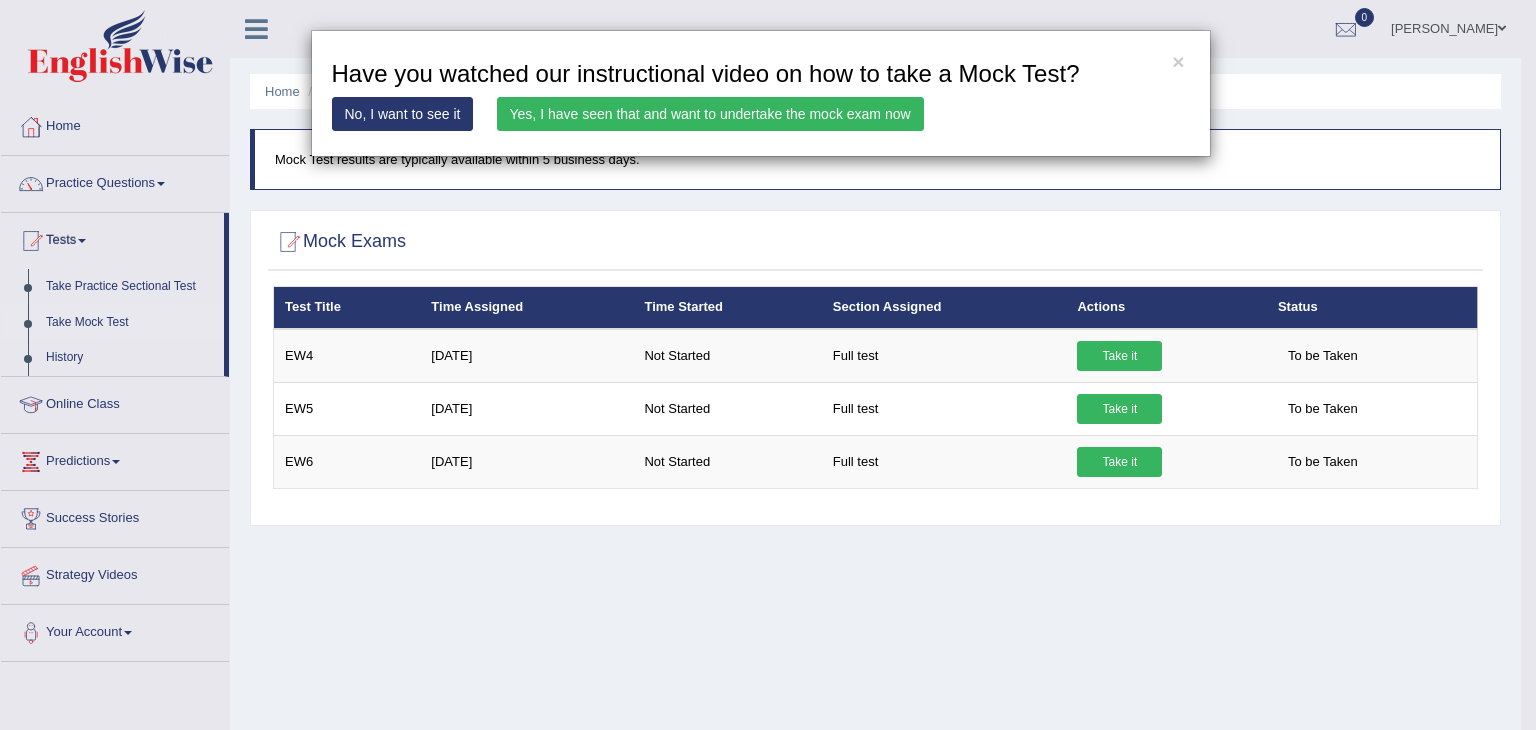 click on "Yes, I have seen that and want to undertake the mock exam now" at bounding box center [710, 114] 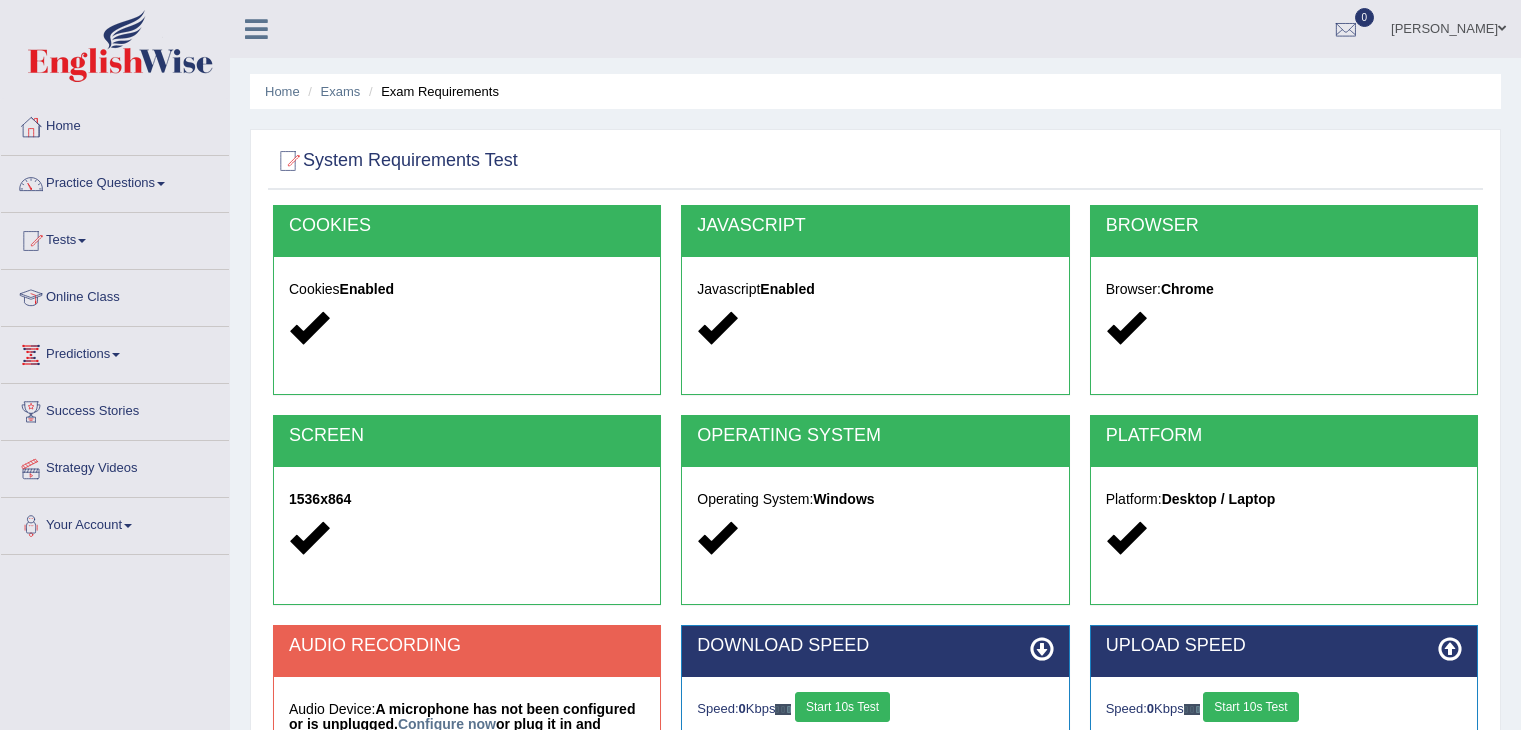 scroll, scrollTop: 0, scrollLeft: 0, axis: both 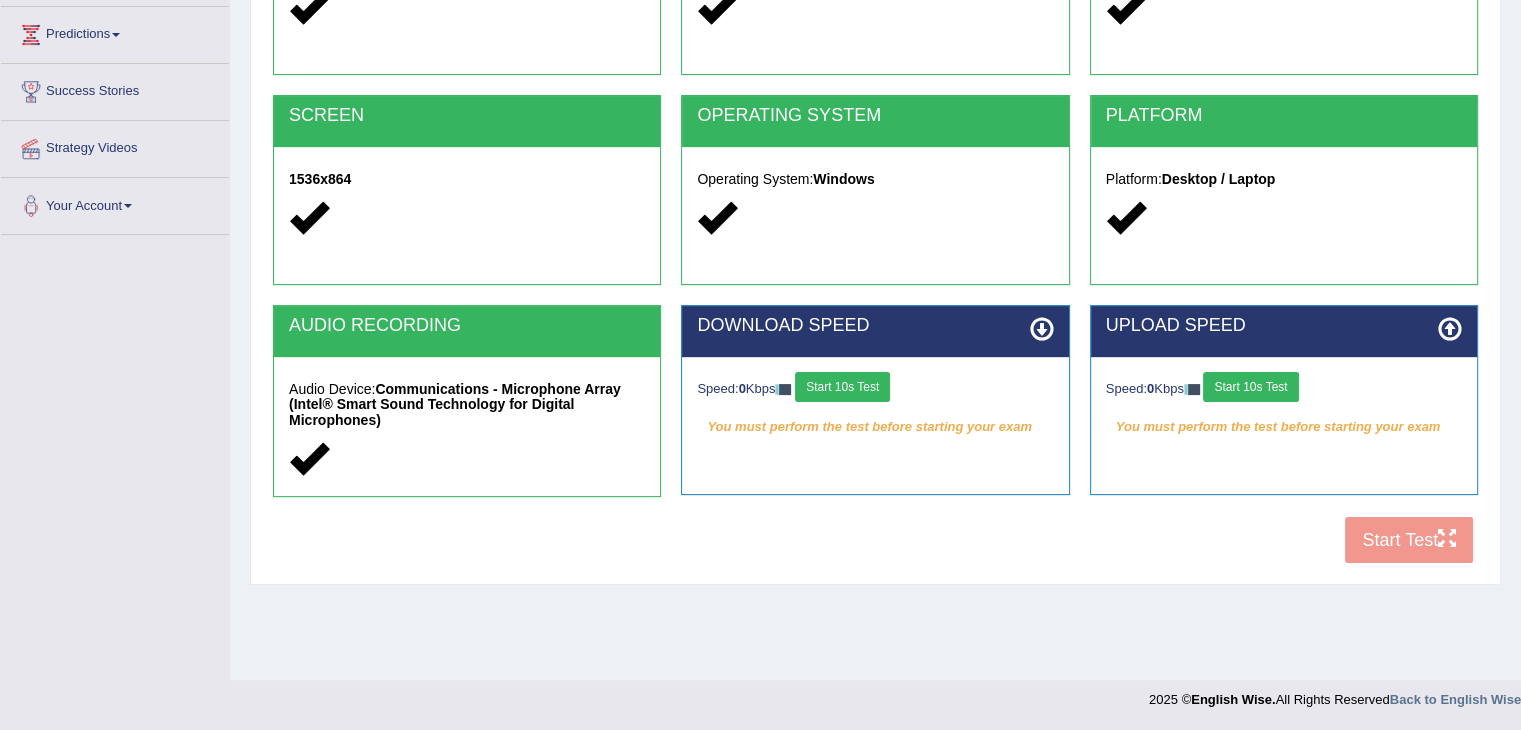 click on "Start 10s Test" at bounding box center [842, 387] 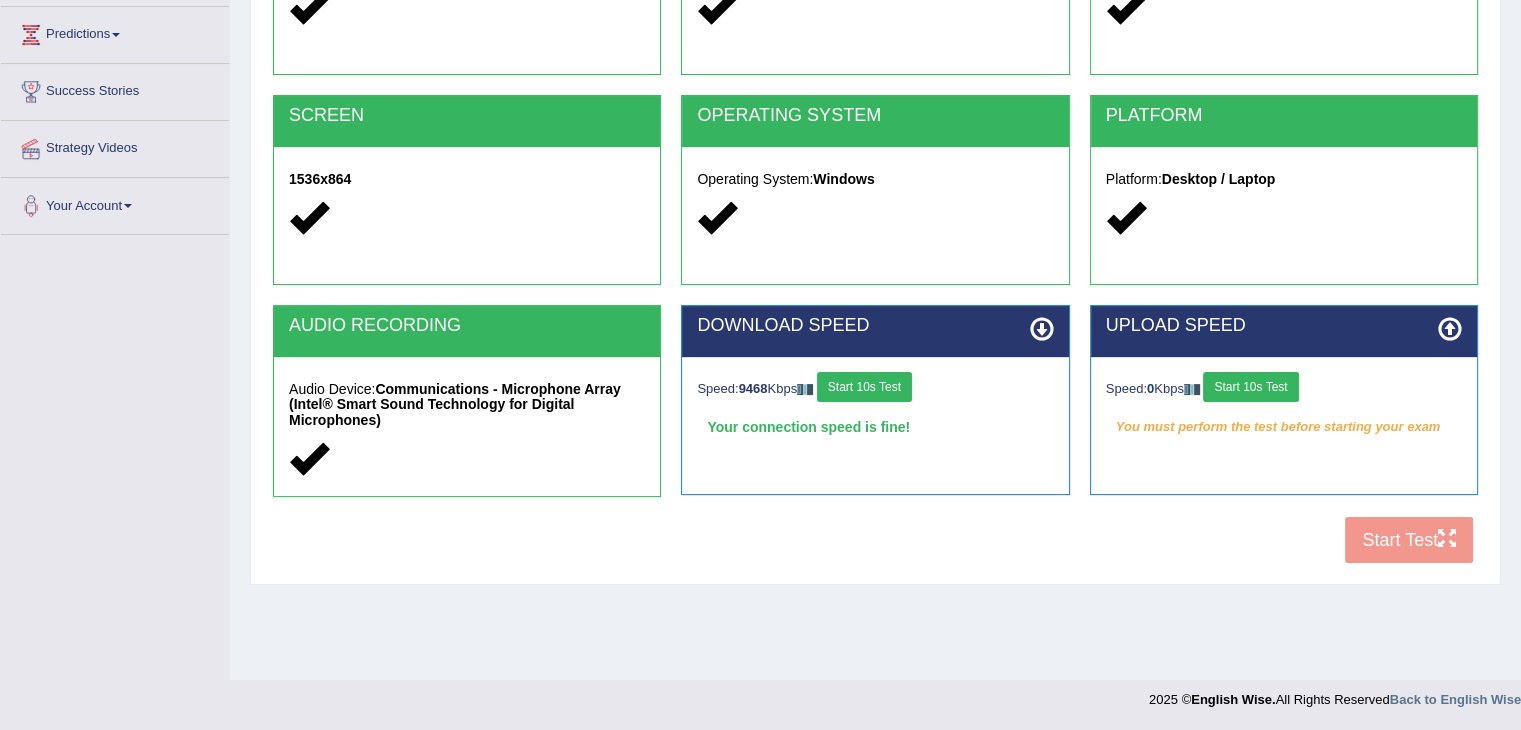 click on "Start 10s Test" at bounding box center (1250, 387) 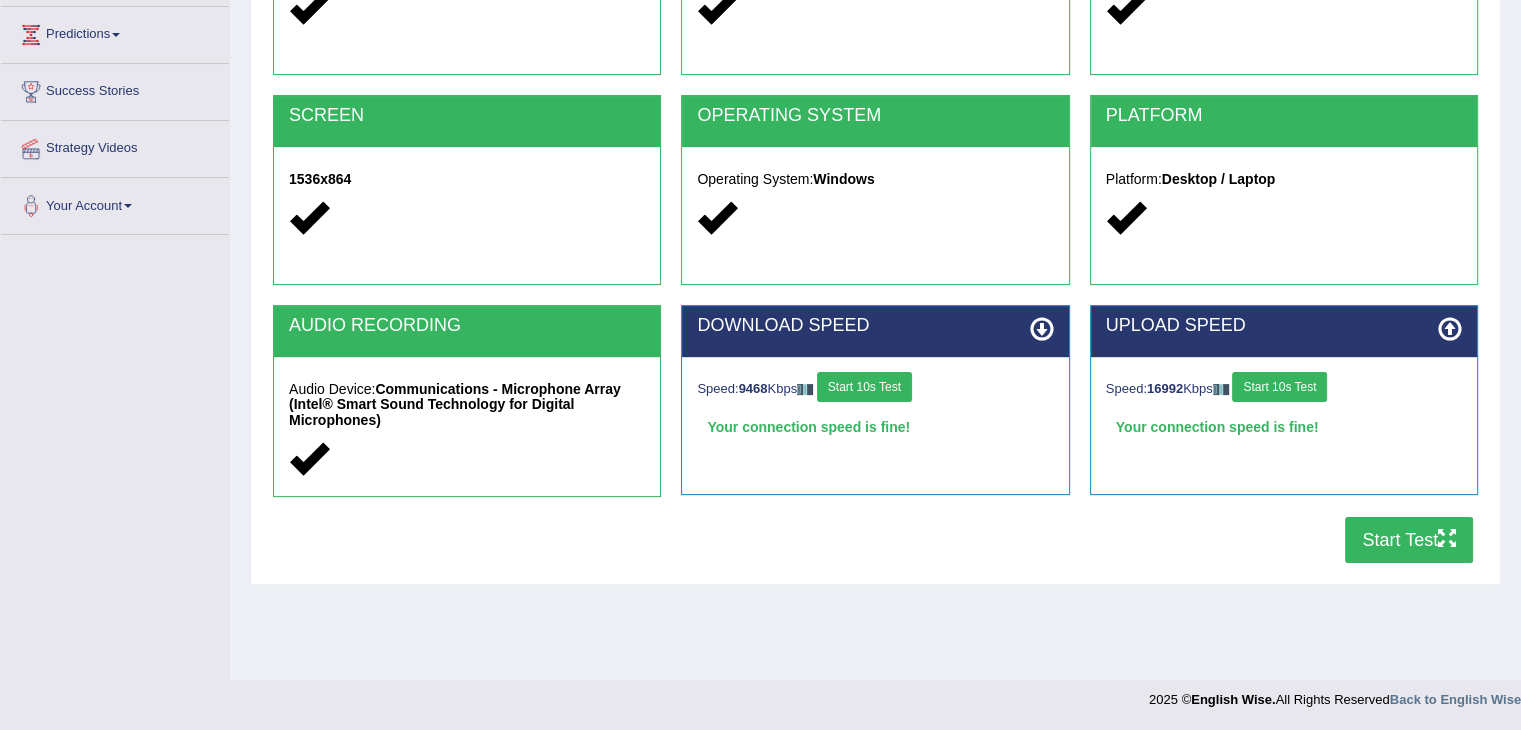 click on "Start Test" at bounding box center (1409, 540) 